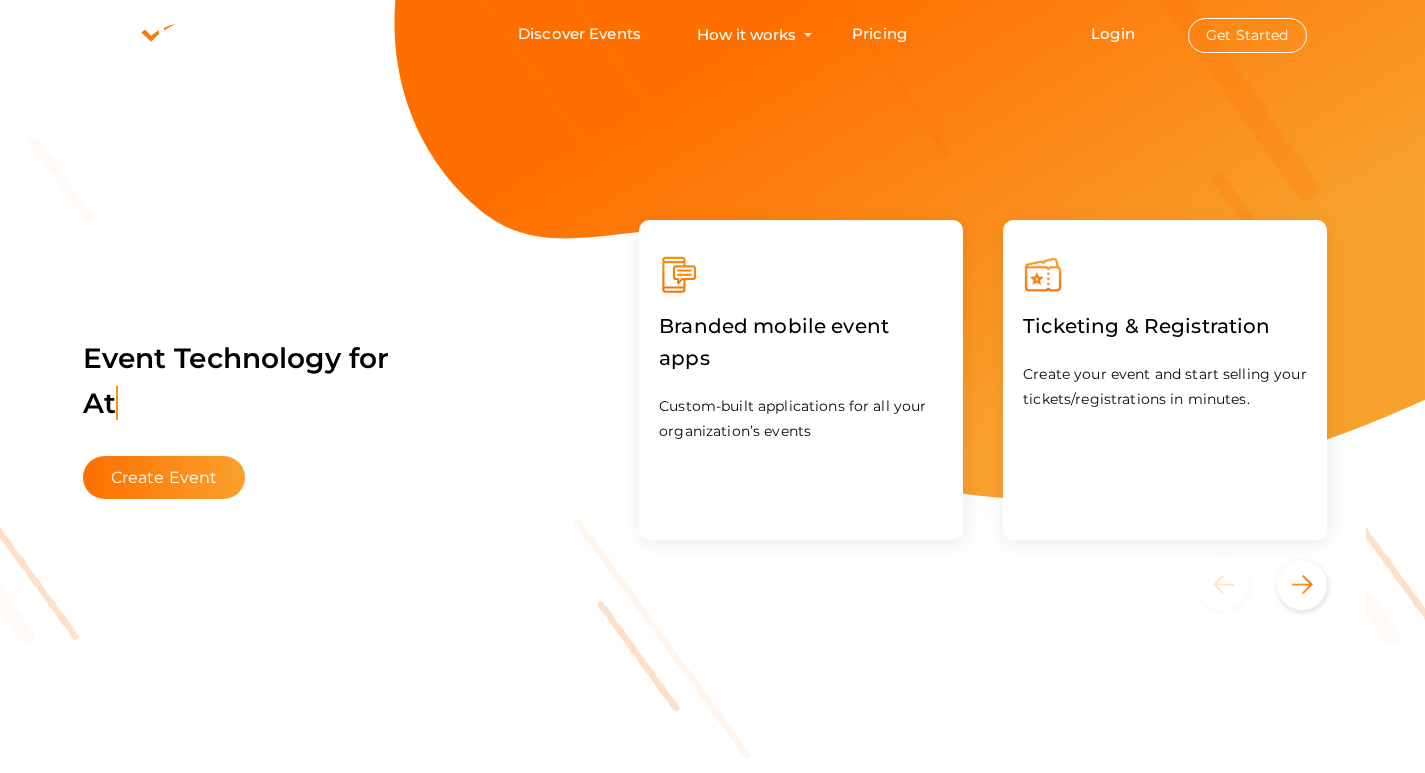 scroll, scrollTop: 0, scrollLeft: 0, axis: both 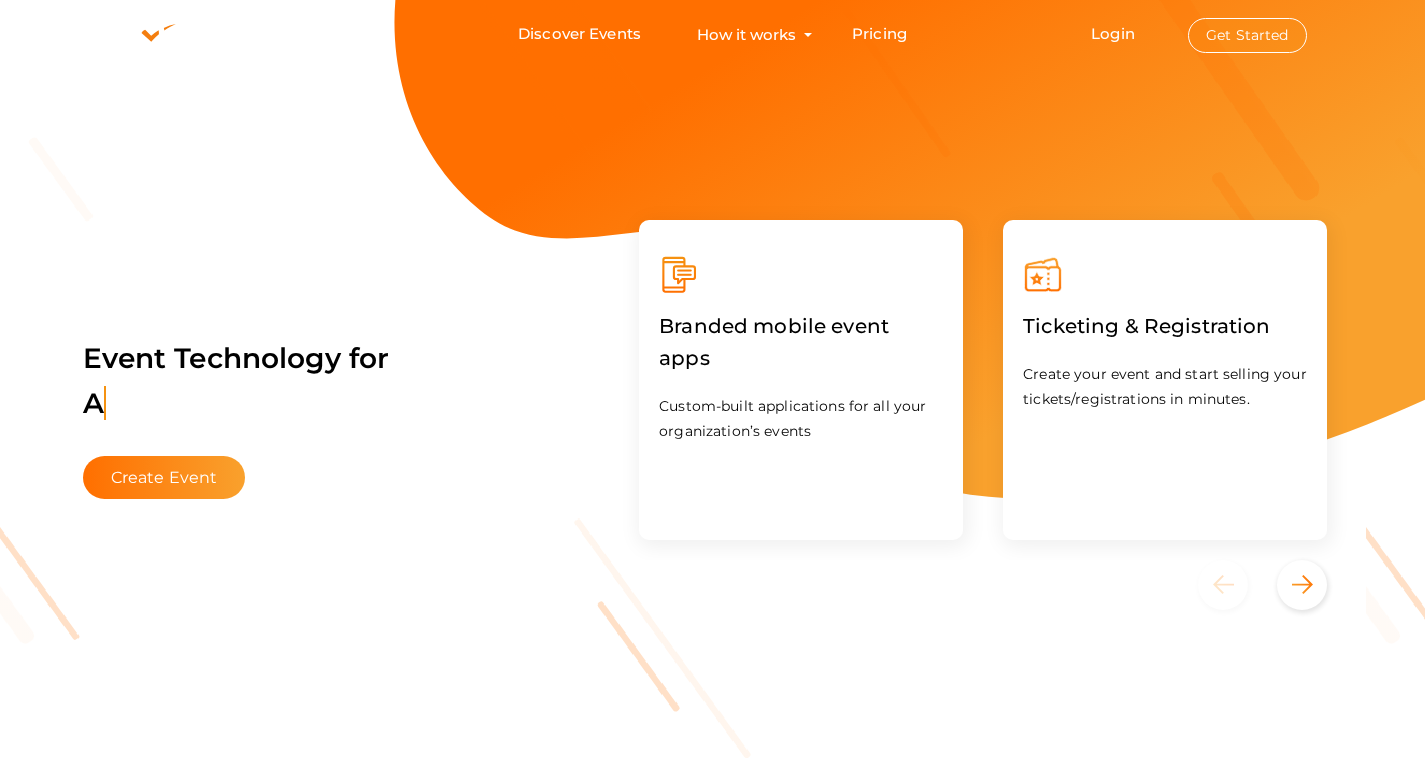 click on "Get Started" at bounding box center [1247, 35] 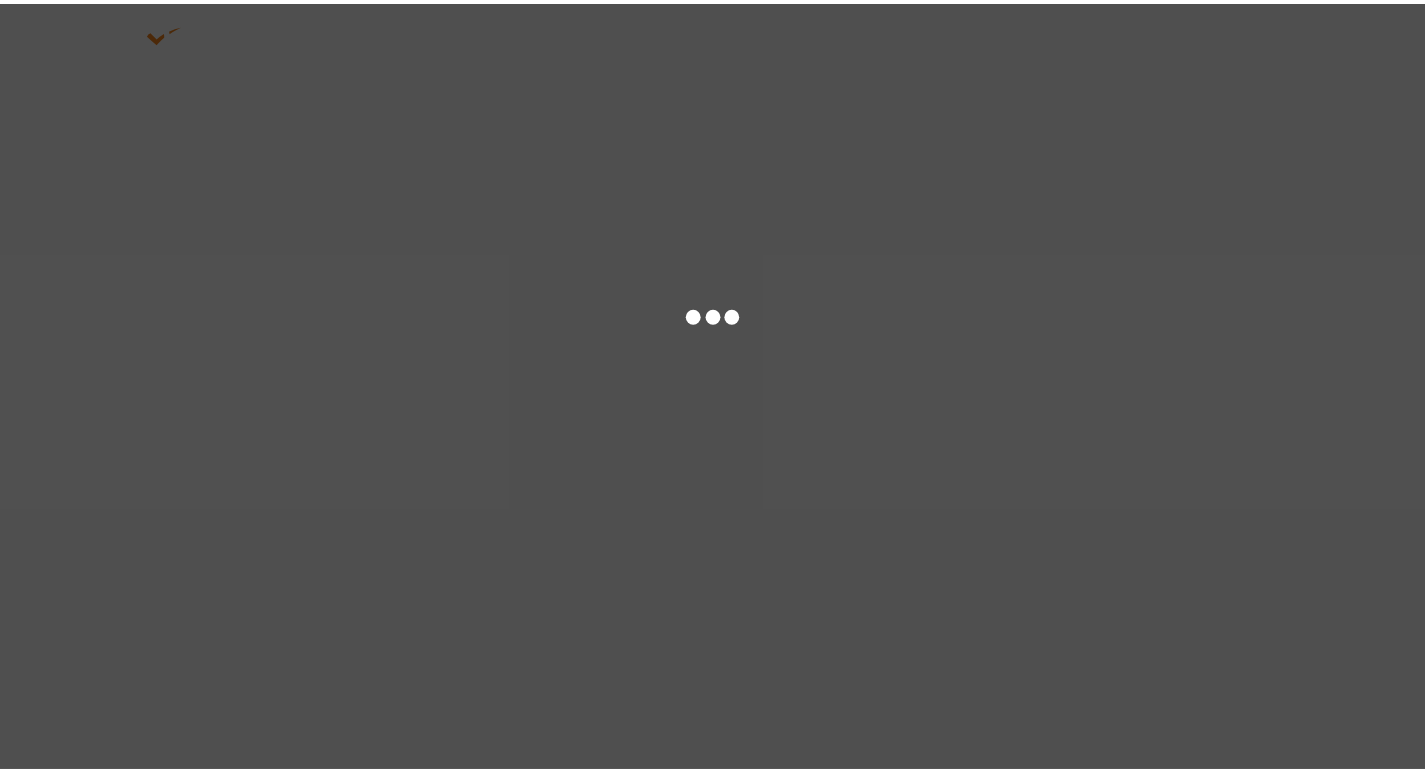 scroll, scrollTop: 0, scrollLeft: 0, axis: both 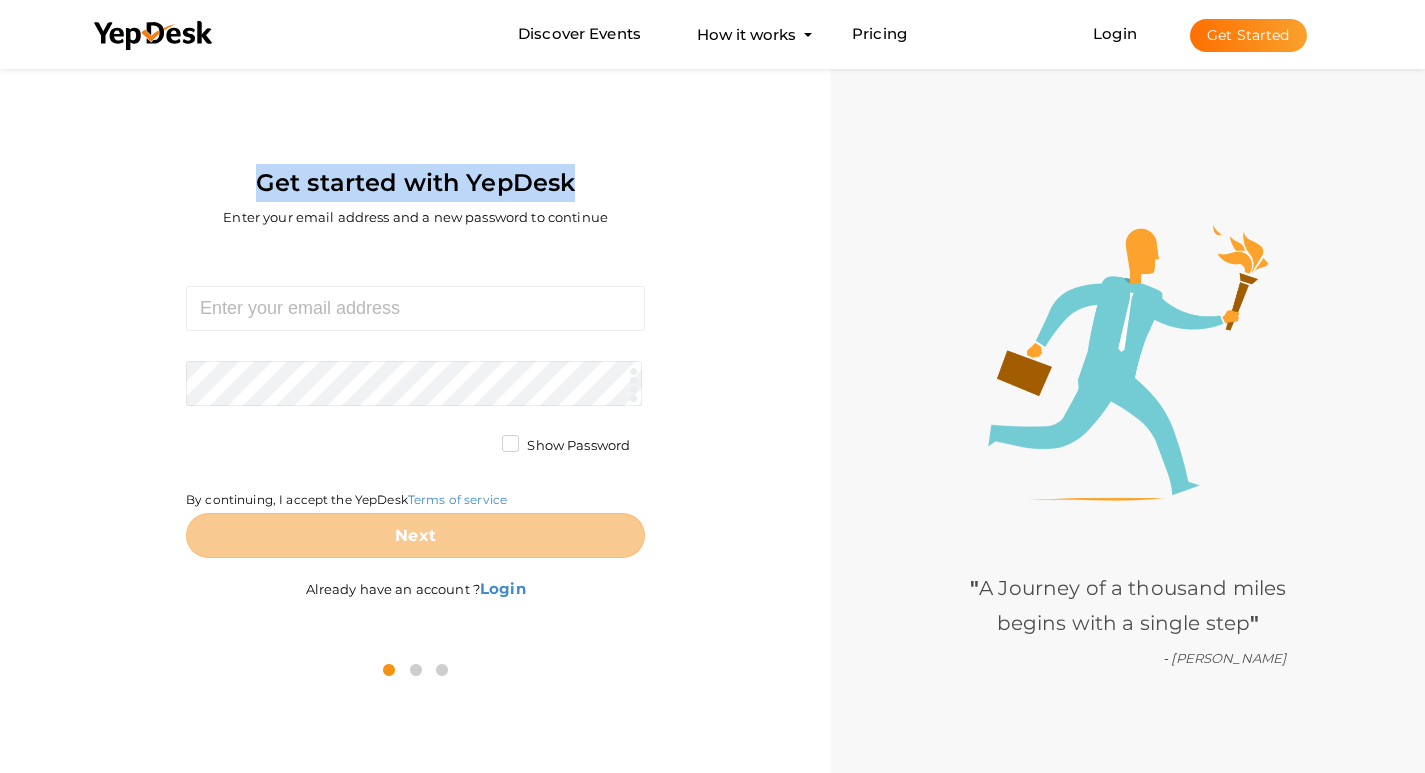 drag, startPoint x: 610, startPoint y: 178, endPoint x: 236, endPoint y: 172, distance: 374.04813 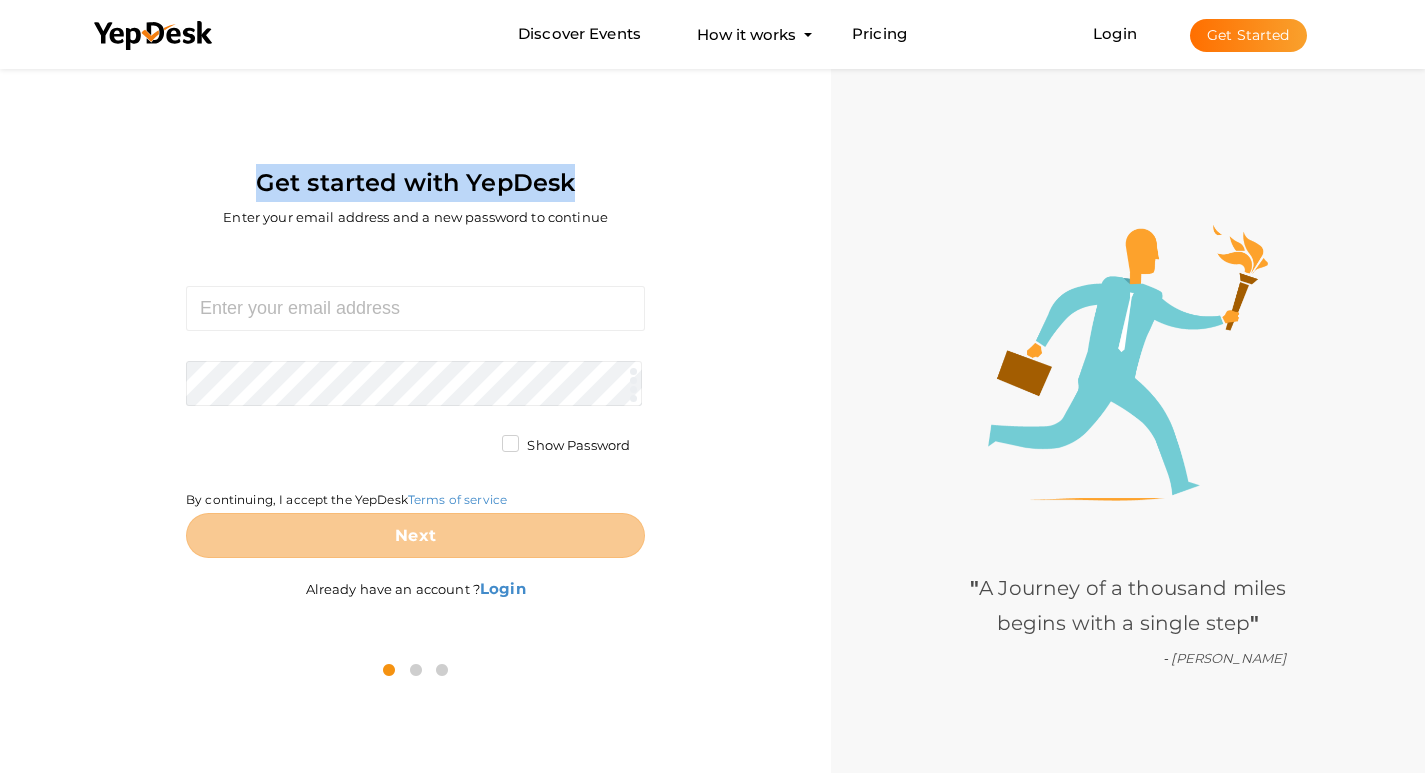 click on "Get started with YepDesk
Enter your email address and a new
password to continue" at bounding box center (415, 155) 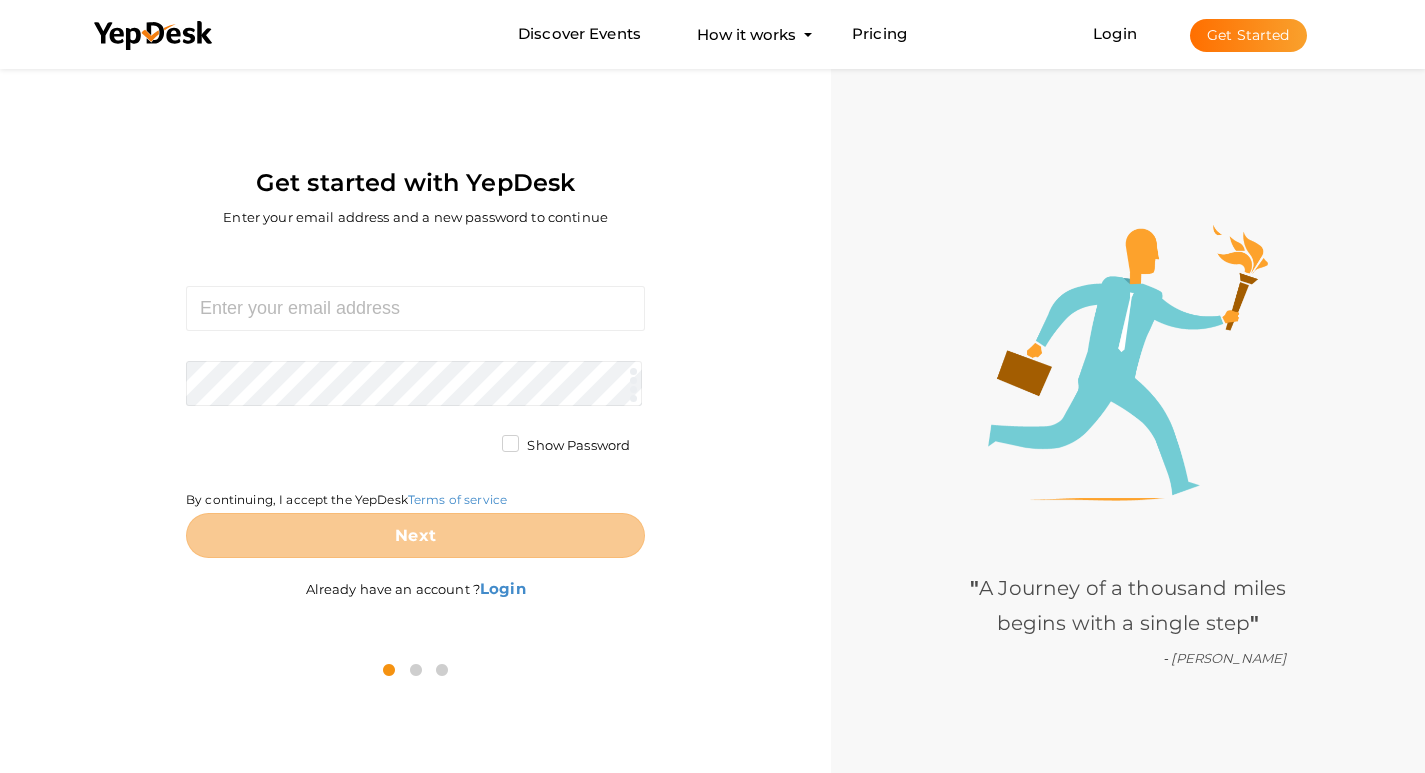 click on "Get started with YepDesk
Enter your email address and a new
password to continue" at bounding box center [415, 155] 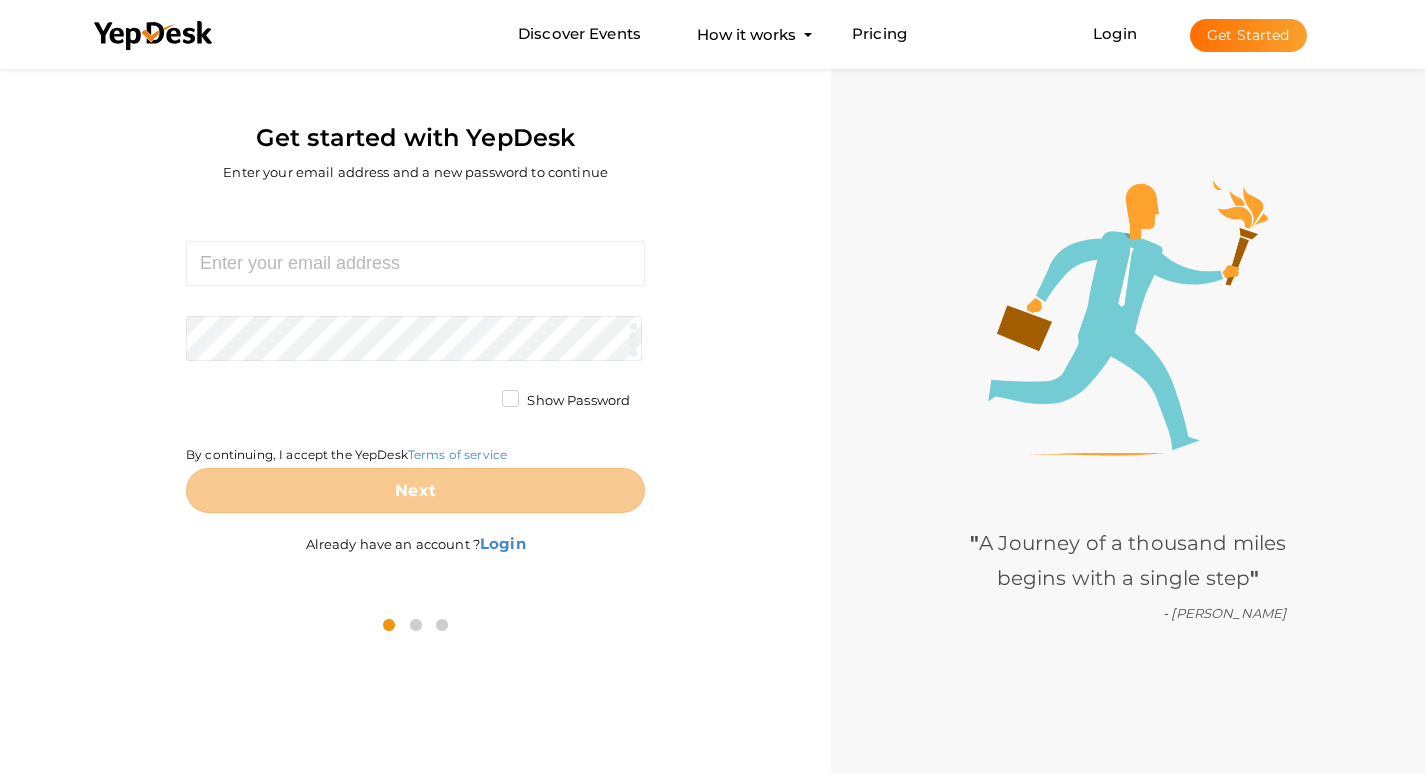 scroll, scrollTop: 64, scrollLeft: 0, axis: vertical 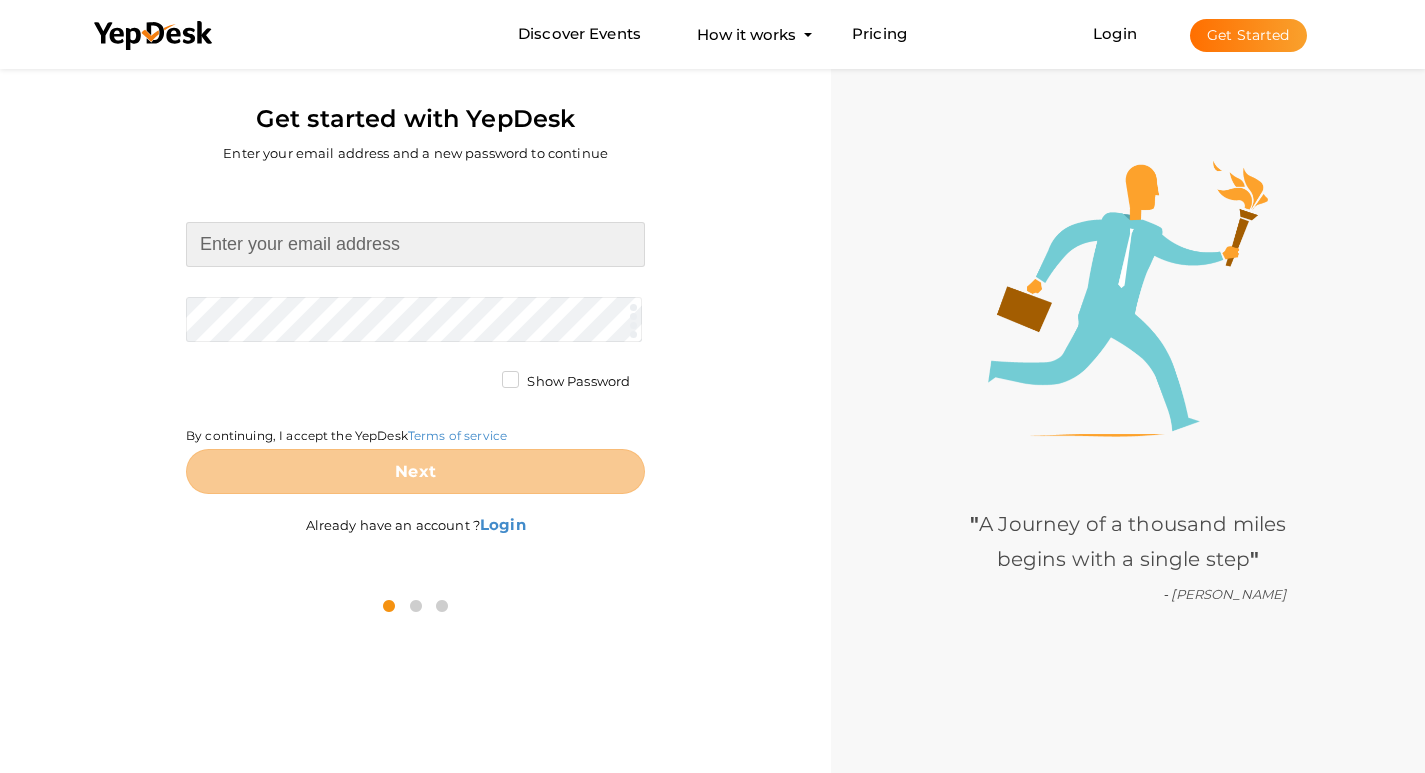 click at bounding box center [415, 244] 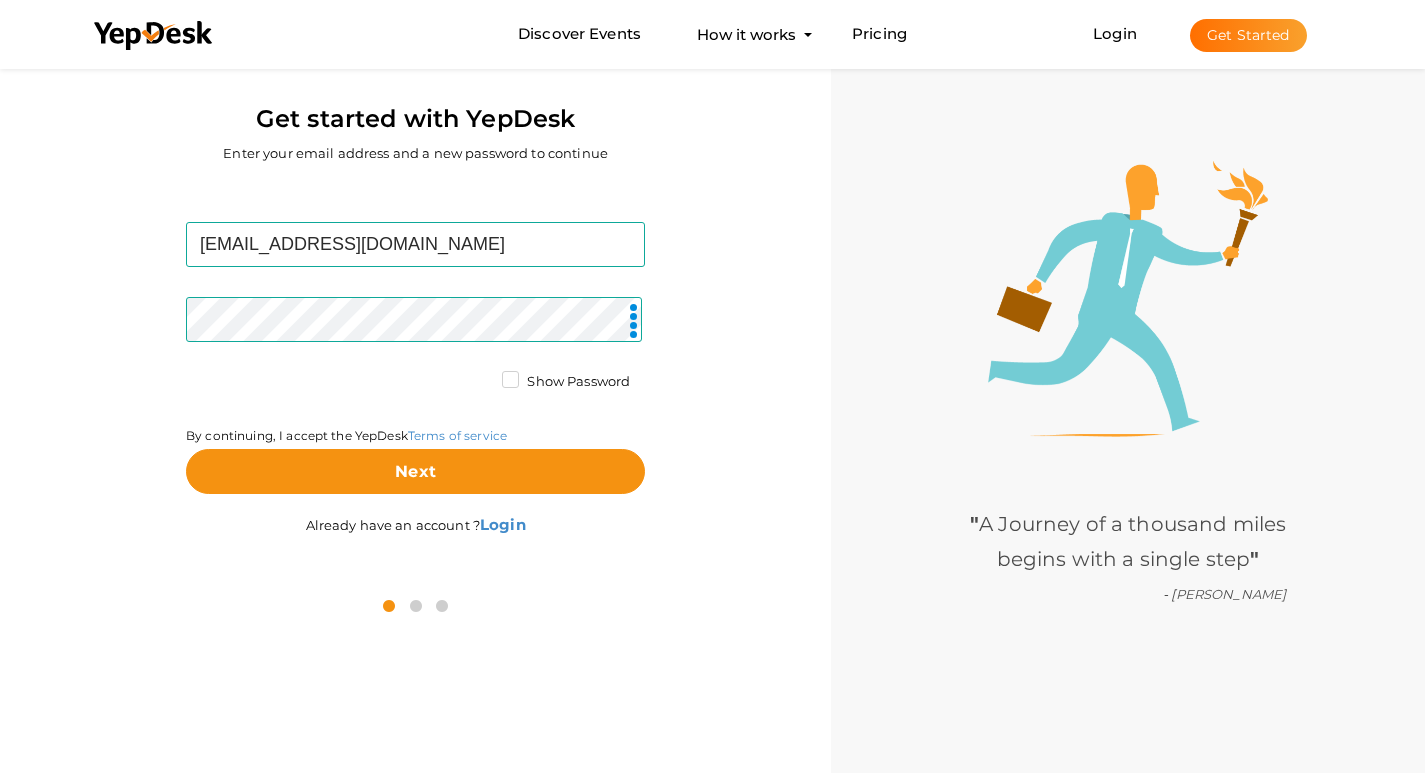 click on "Show Password" at bounding box center [566, 382] 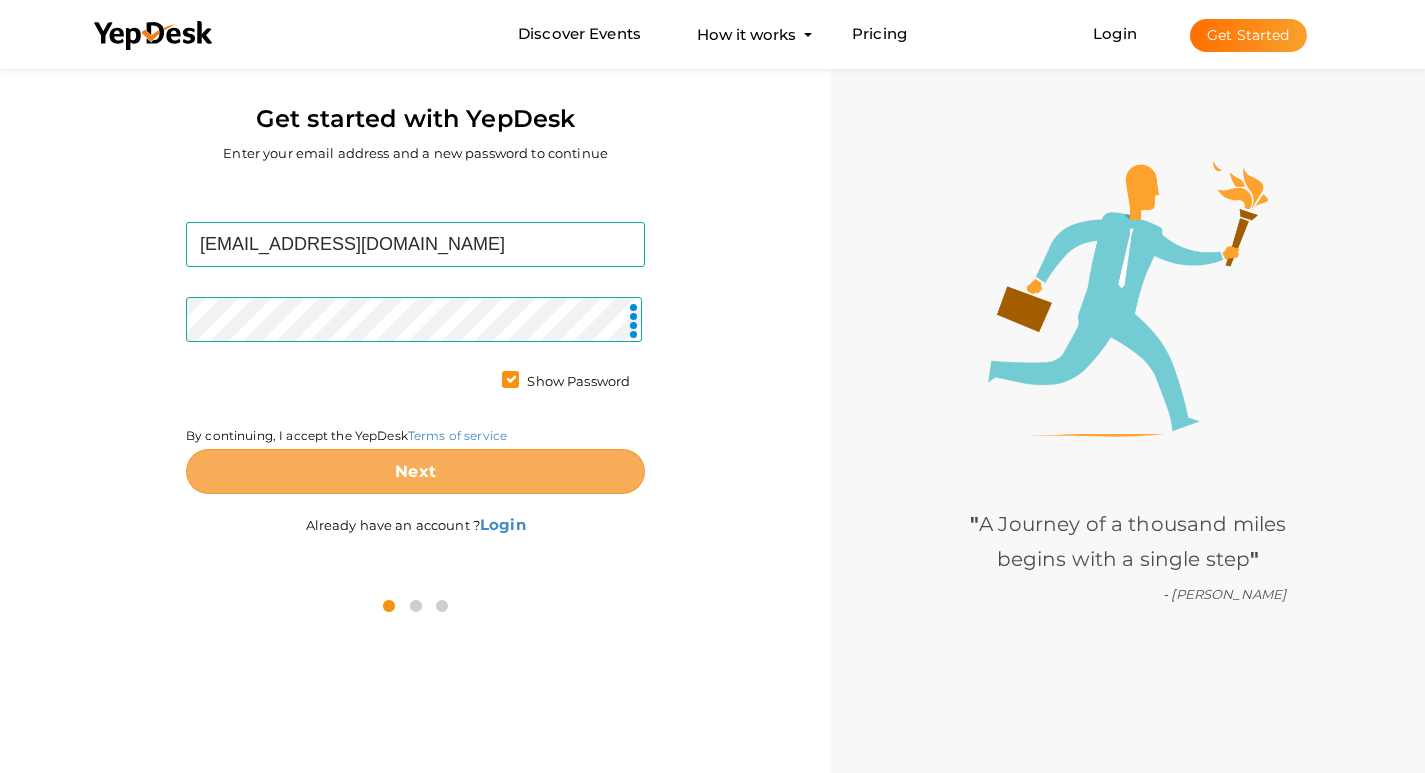 click on "Next" at bounding box center (415, 471) 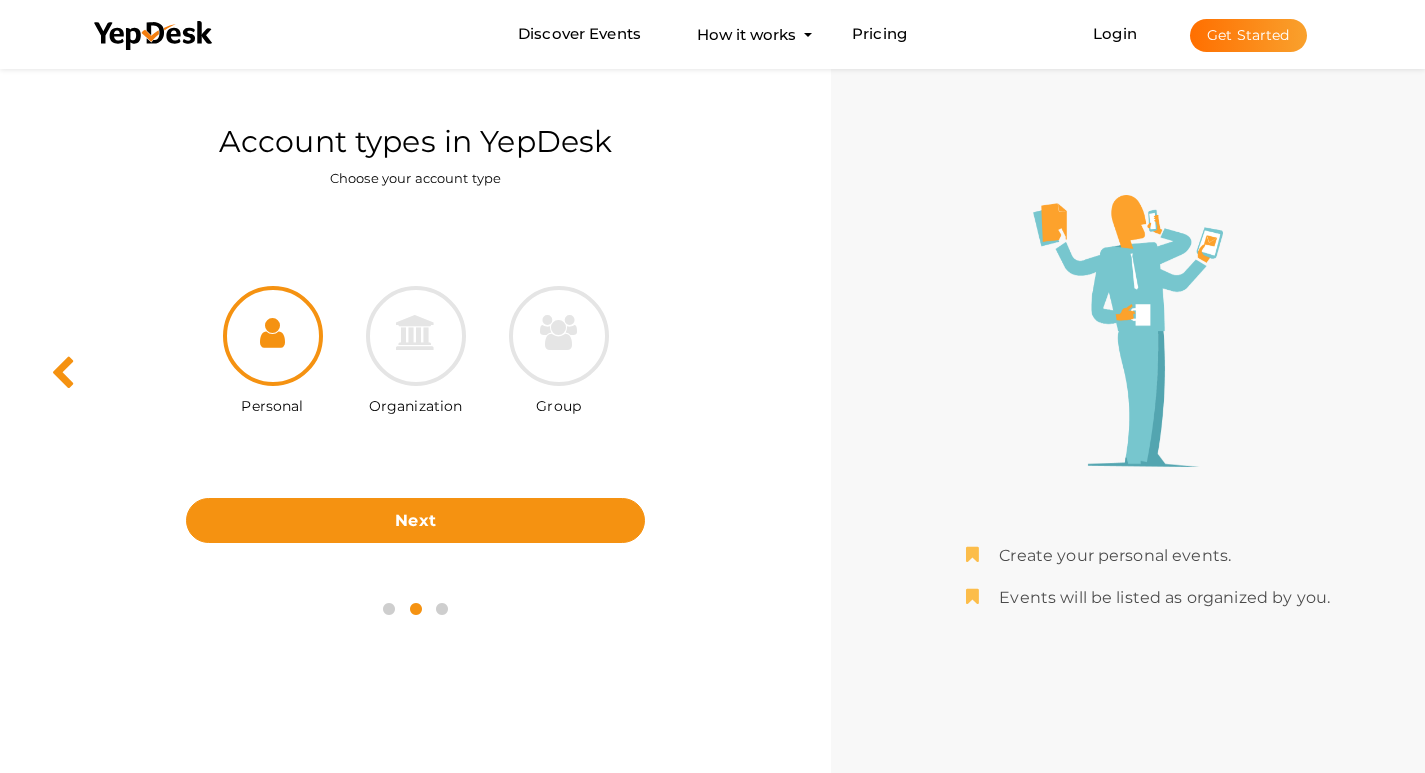 scroll, scrollTop: 64, scrollLeft: 0, axis: vertical 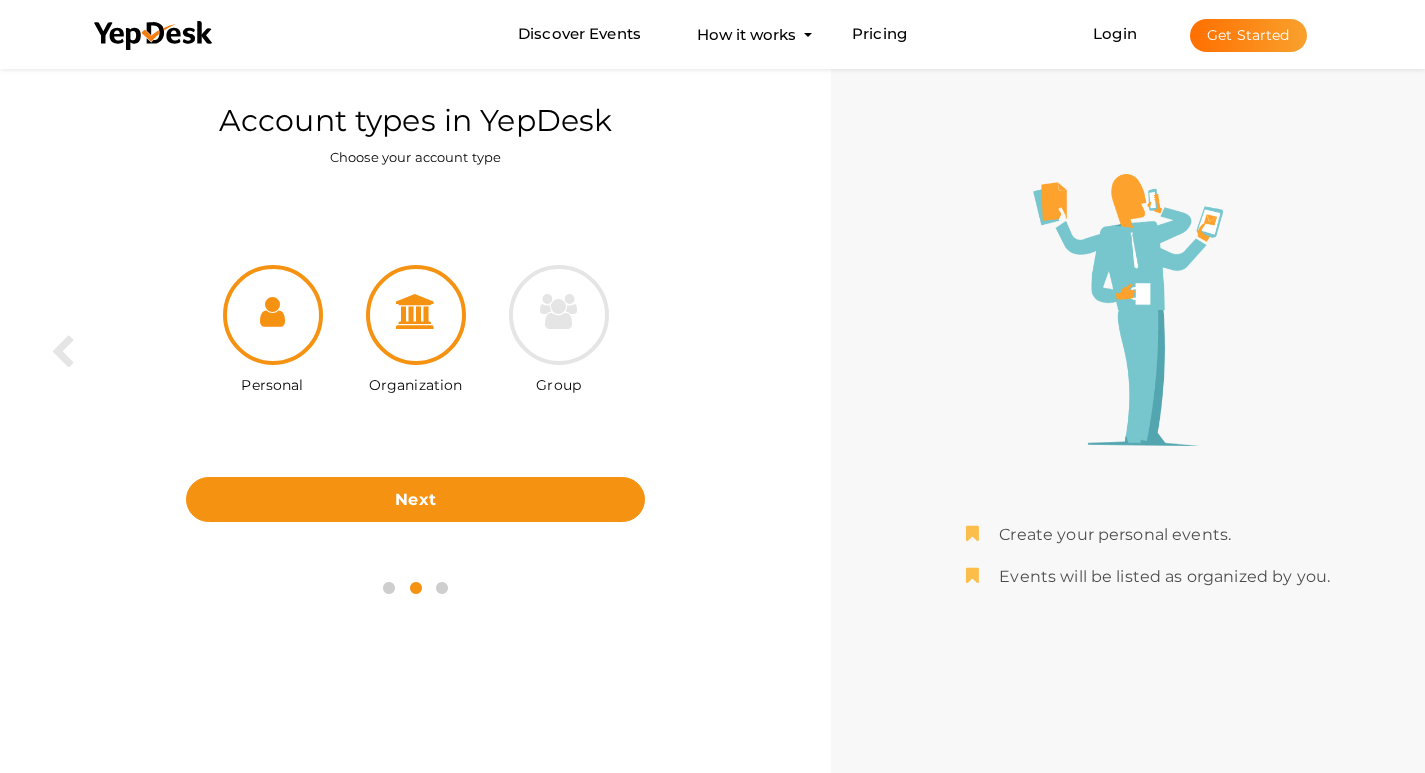 click at bounding box center [416, 315] 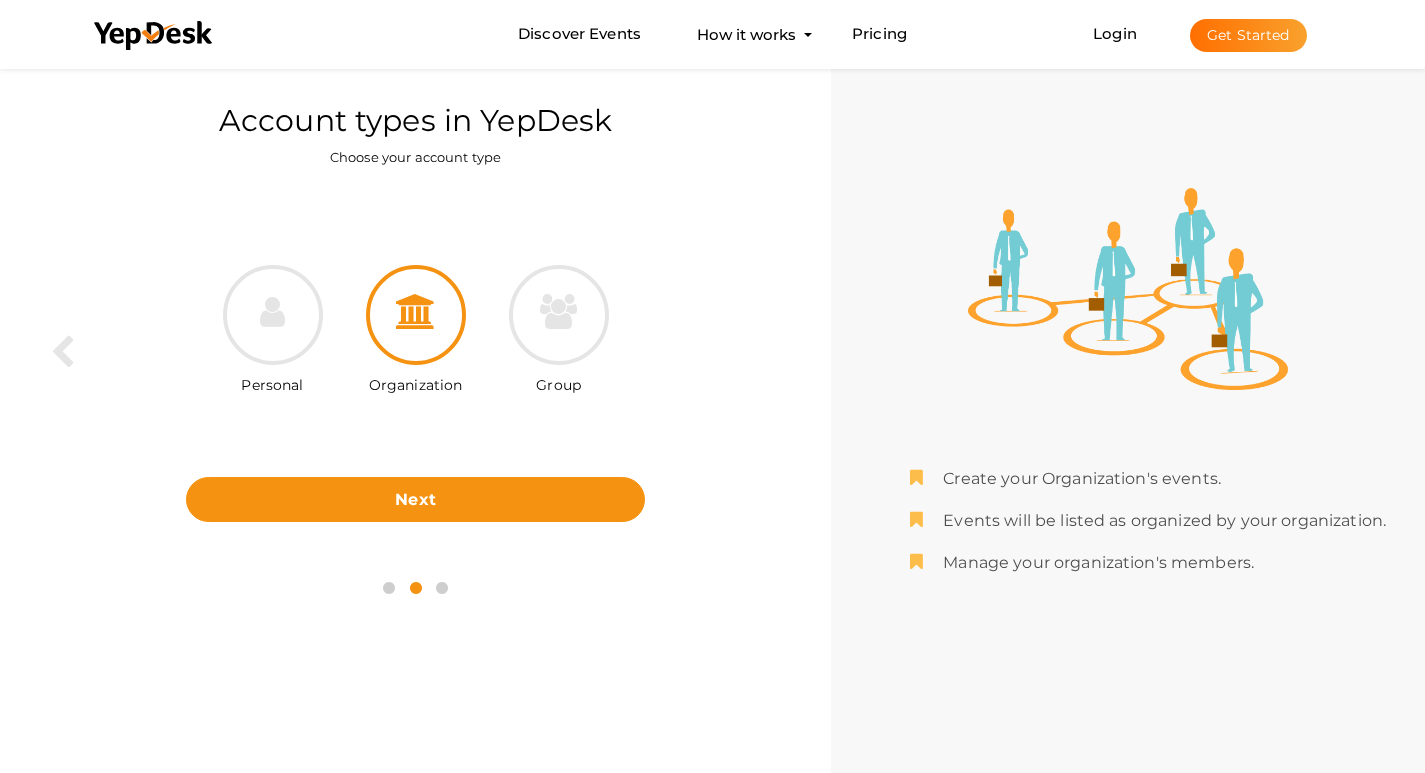 drag, startPoint x: 557, startPoint y: 306, endPoint x: 642, endPoint y: 255, distance: 99.12618 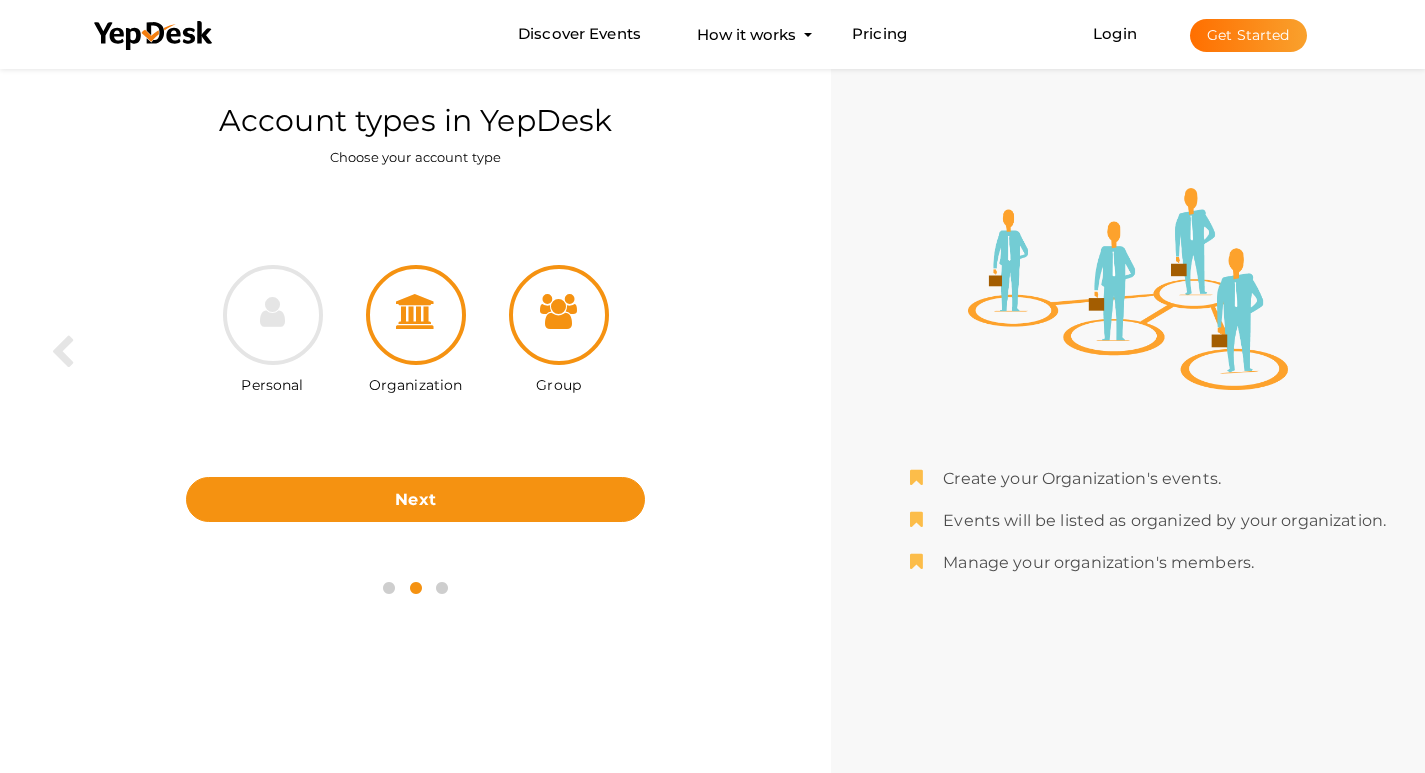 drag, startPoint x: 566, startPoint y: 333, endPoint x: 544, endPoint y: 376, distance: 48.30114 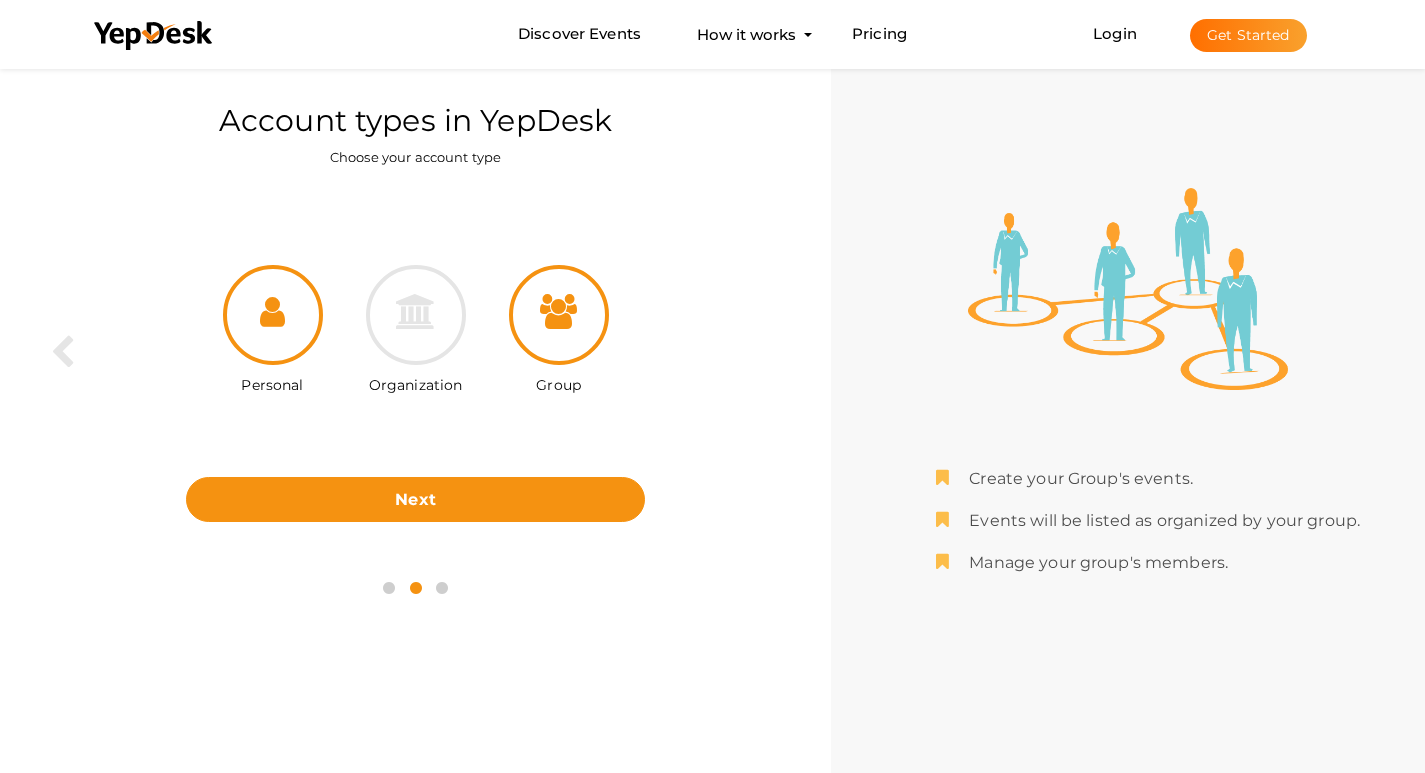 drag, startPoint x: 248, startPoint y: 318, endPoint x: 227, endPoint y: 439, distance: 122.80879 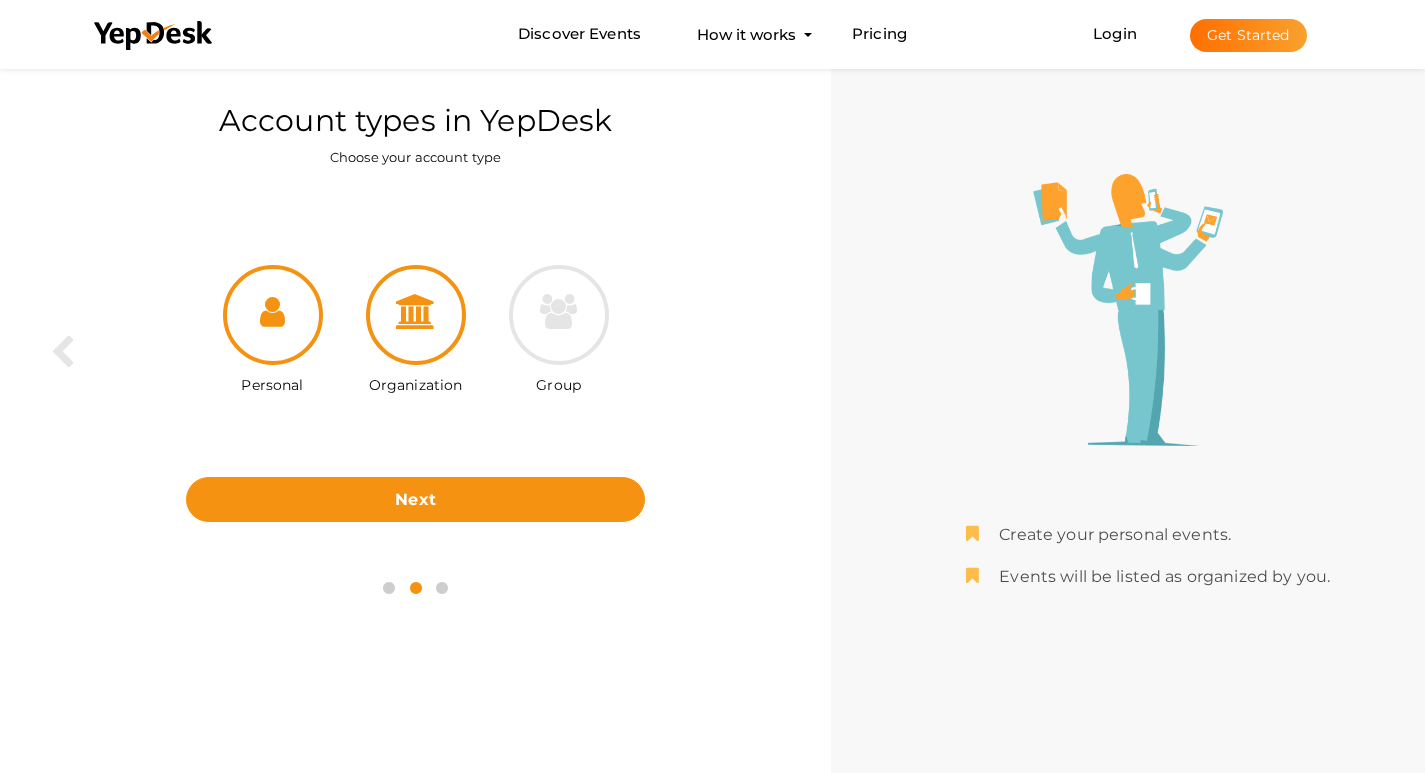 click at bounding box center (416, 311) 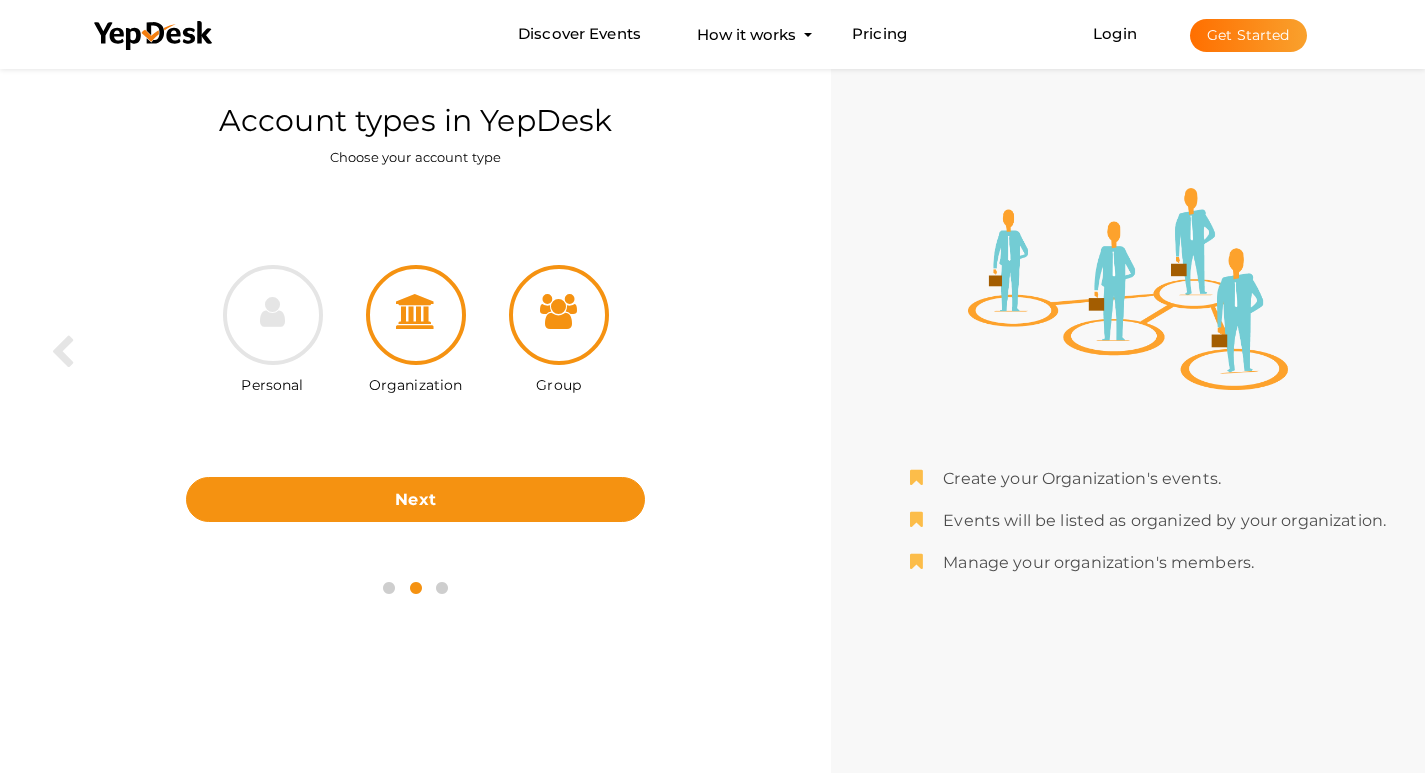 click at bounding box center [559, 315] 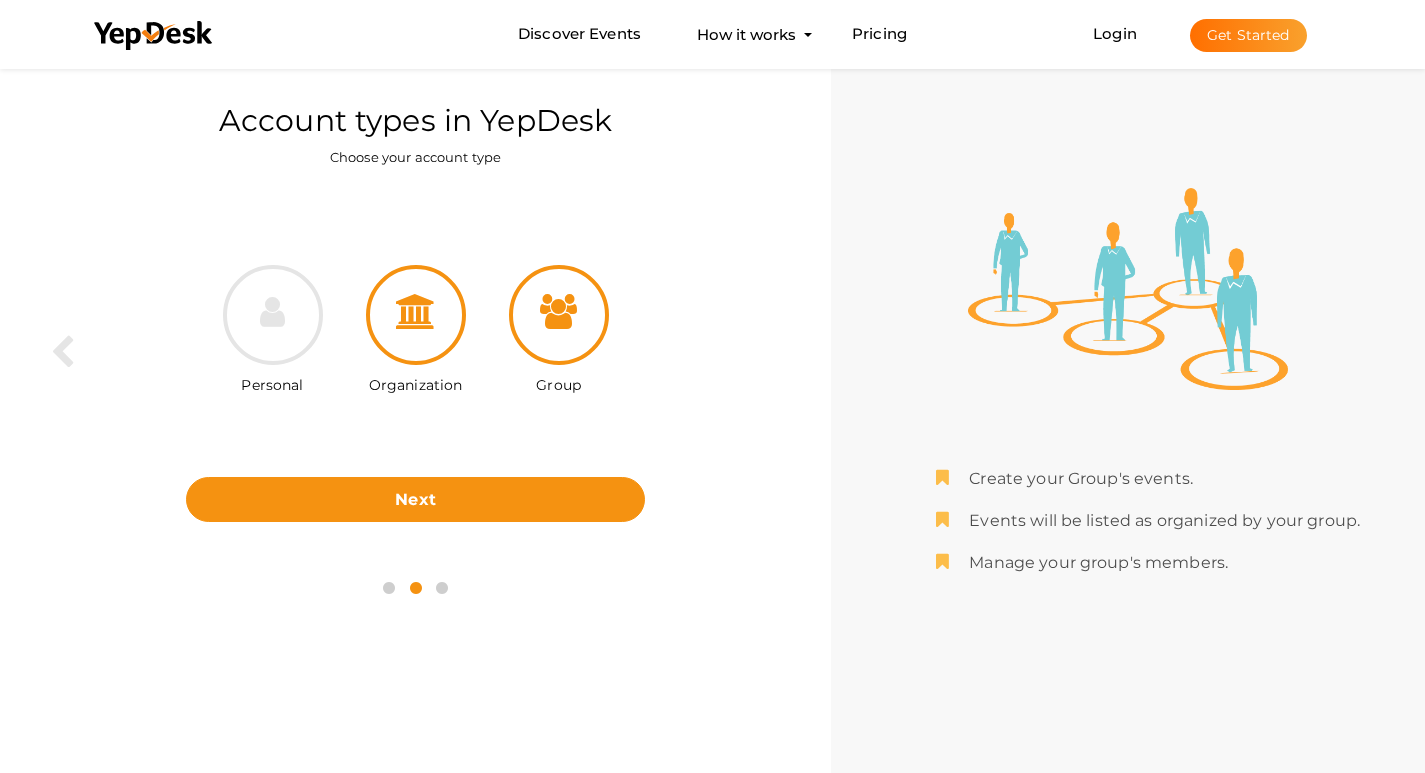 click at bounding box center (416, 311) 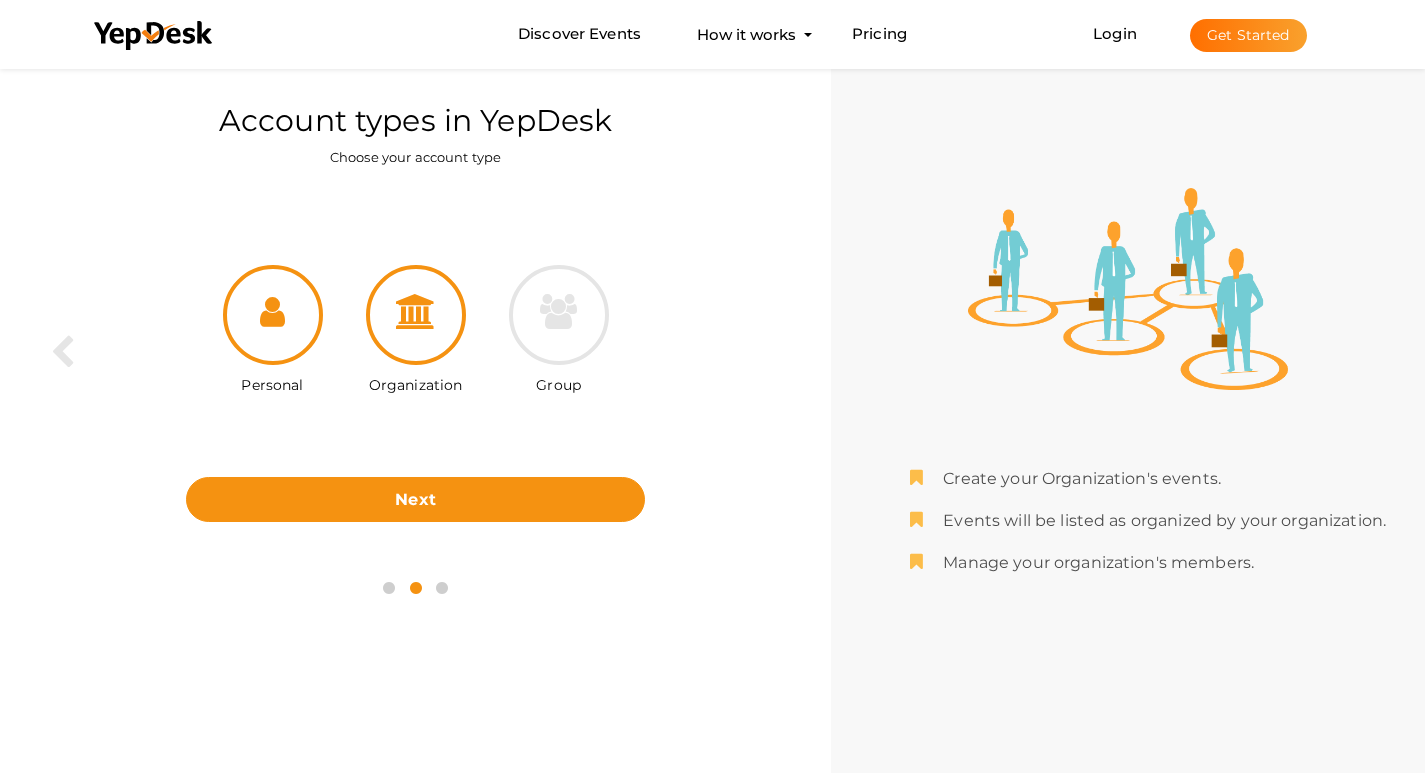 click at bounding box center (273, 315) 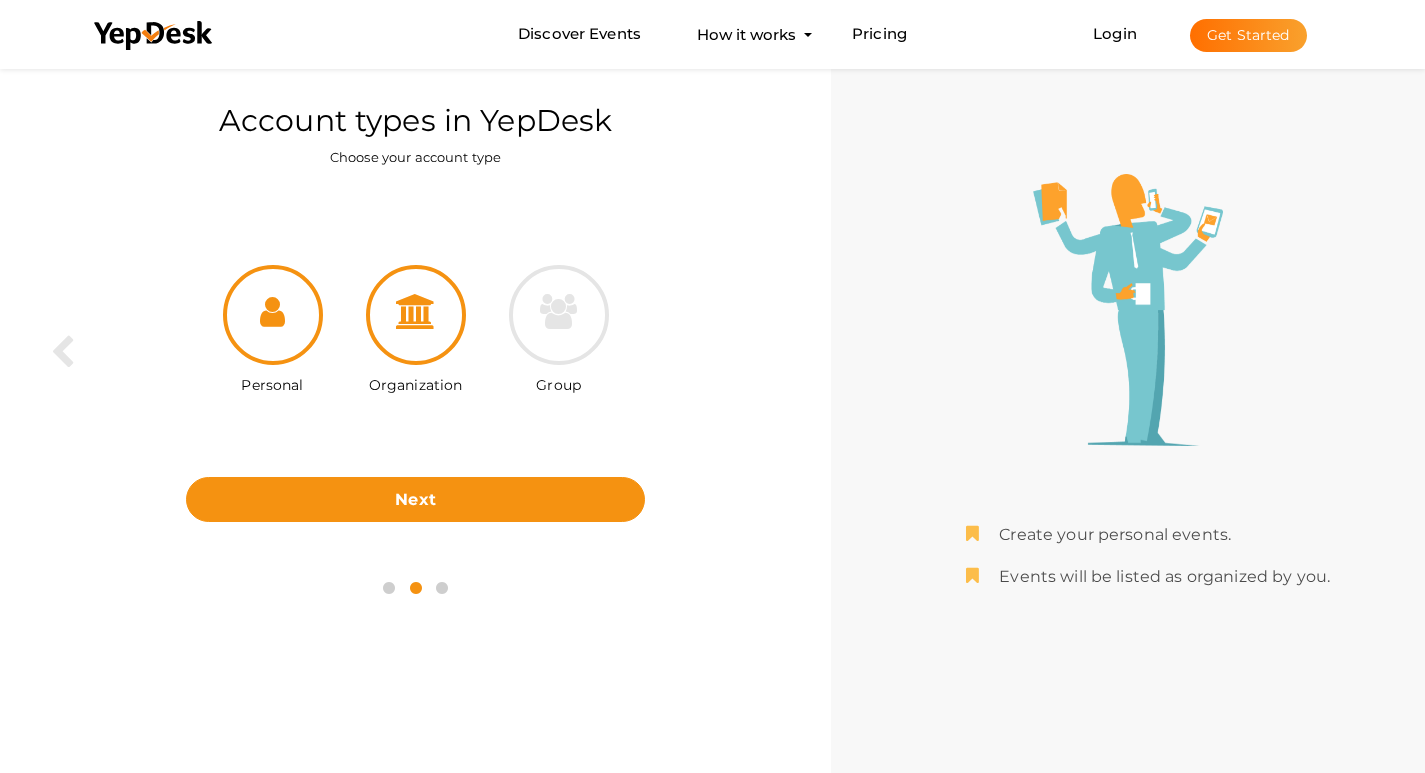 drag, startPoint x: 382, startPoint y: 330, endPoint x: 447, endPoint y: 325, distance: 65.192024 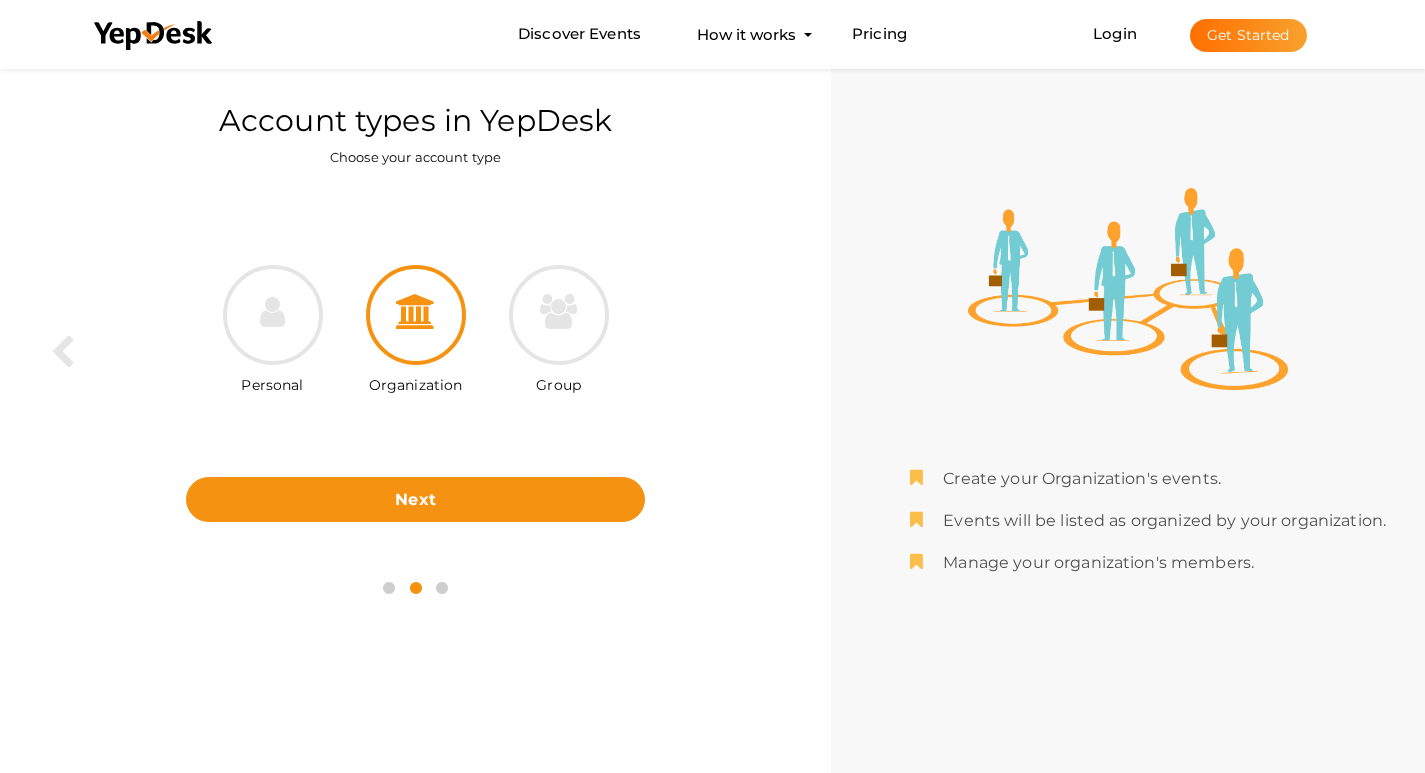 click on "Organization" at bounding box center [415, 332] 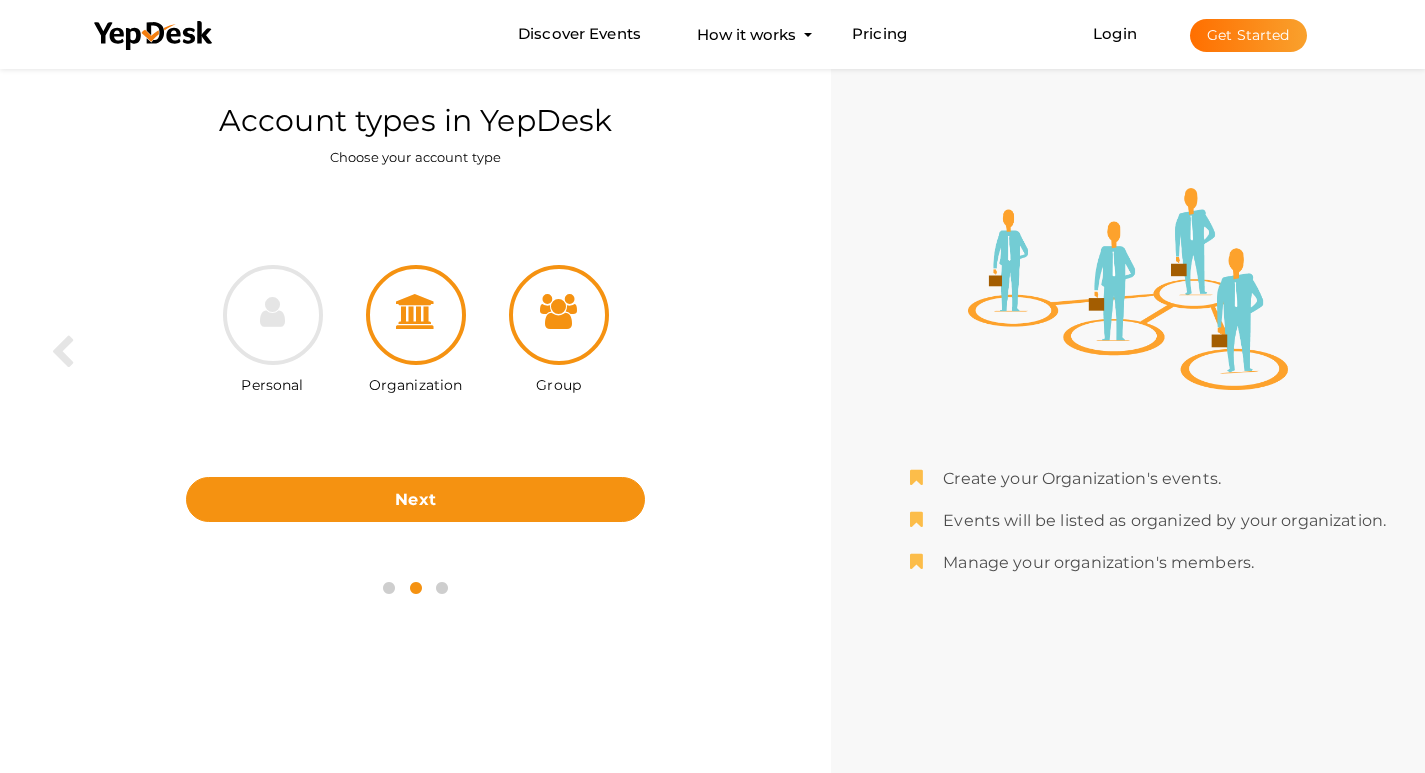 click at bounding box center [559, 315] 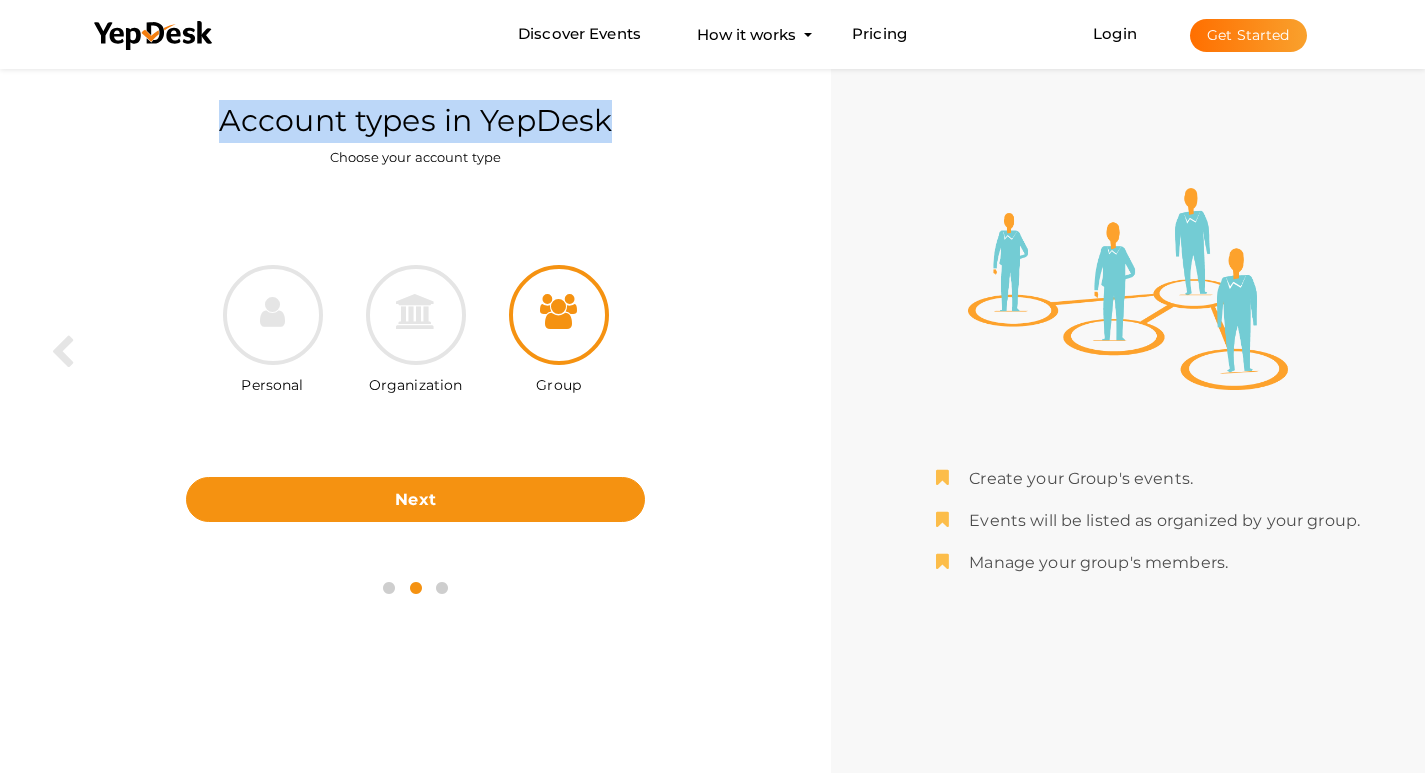 drag, startPoint x: 194, startPoint y: 98, endPoint x: 593, endPoint y: 147, distance: 401.9975 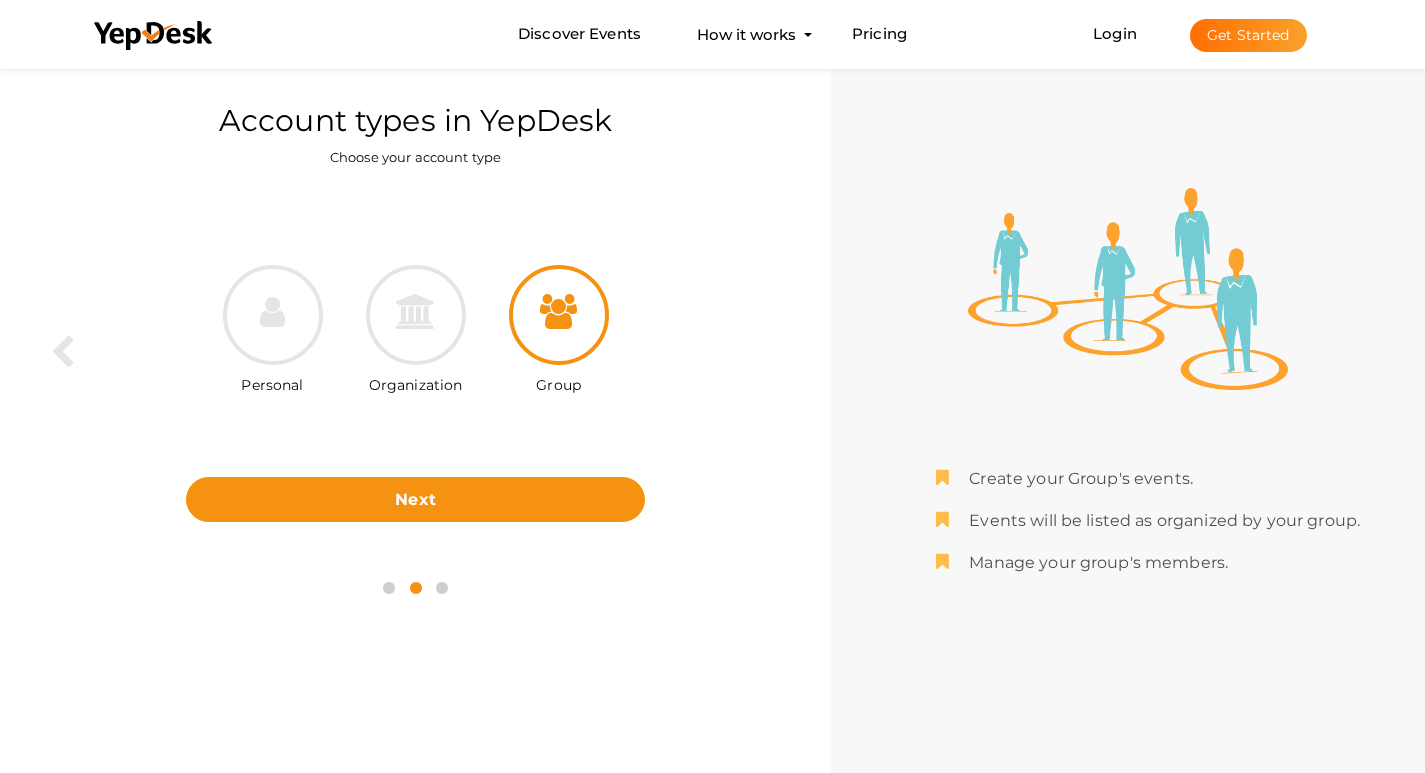 click on "Personal
Organization
Group
Next
Back" at bounding box center (415, 373) 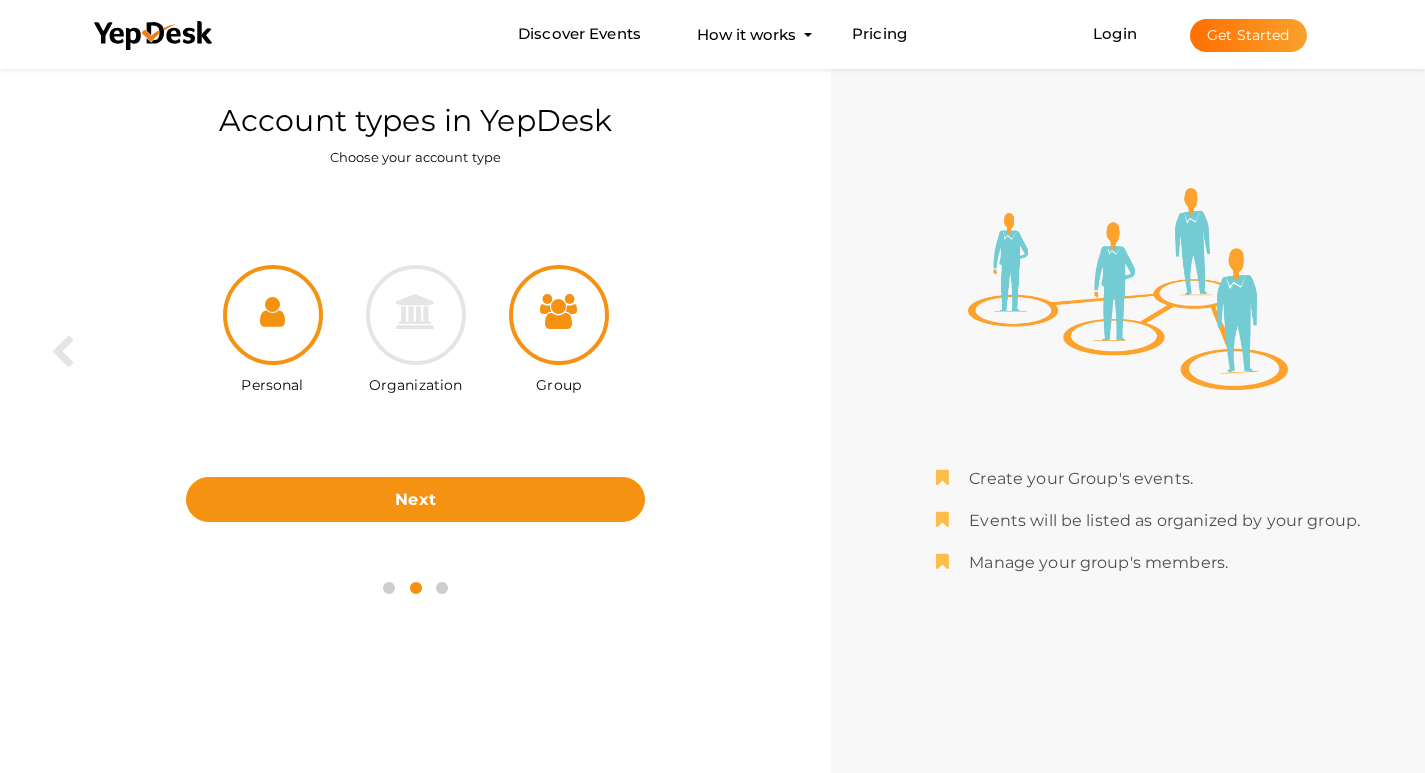 click at bounding box center [273, 315] 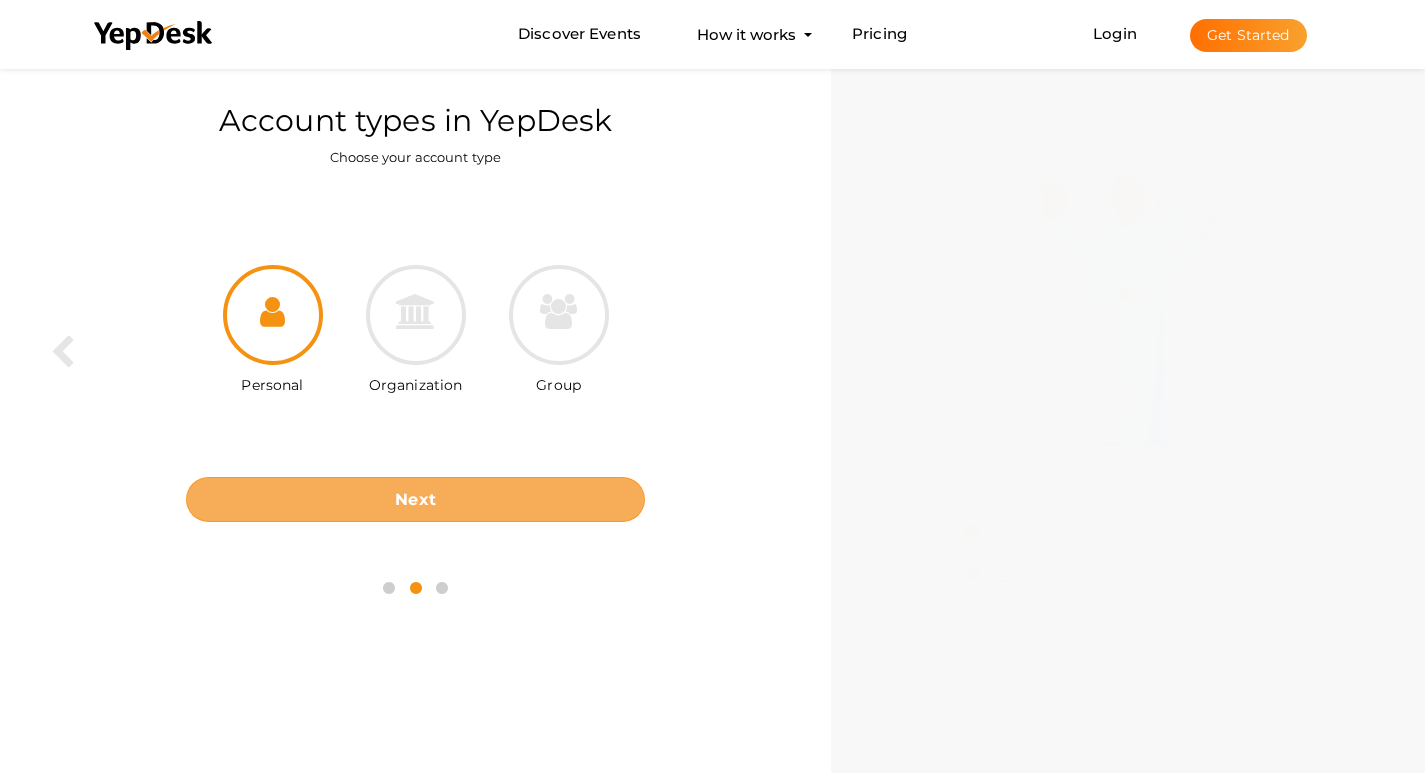 click on "Next" at bounding box center (415, 499) 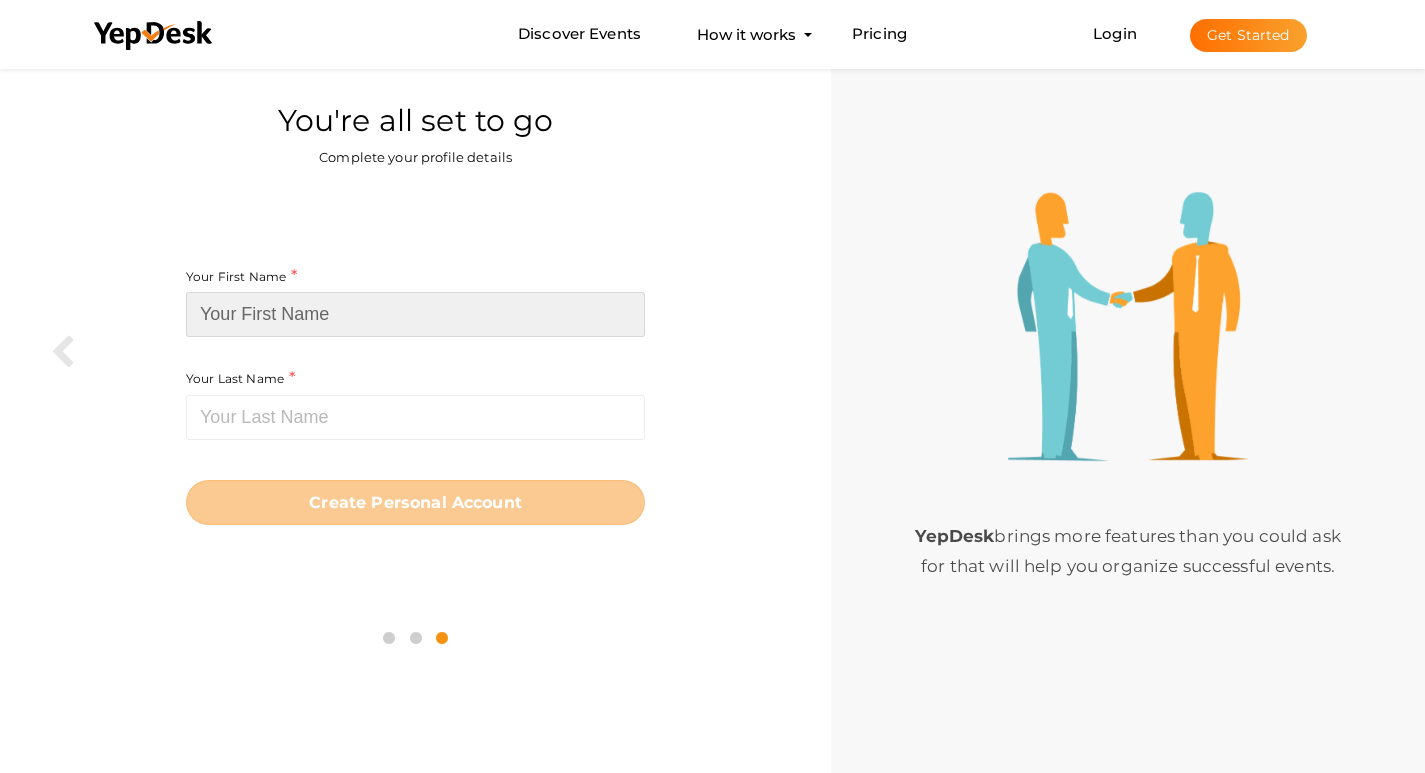 click at bounding box center (415, 314) 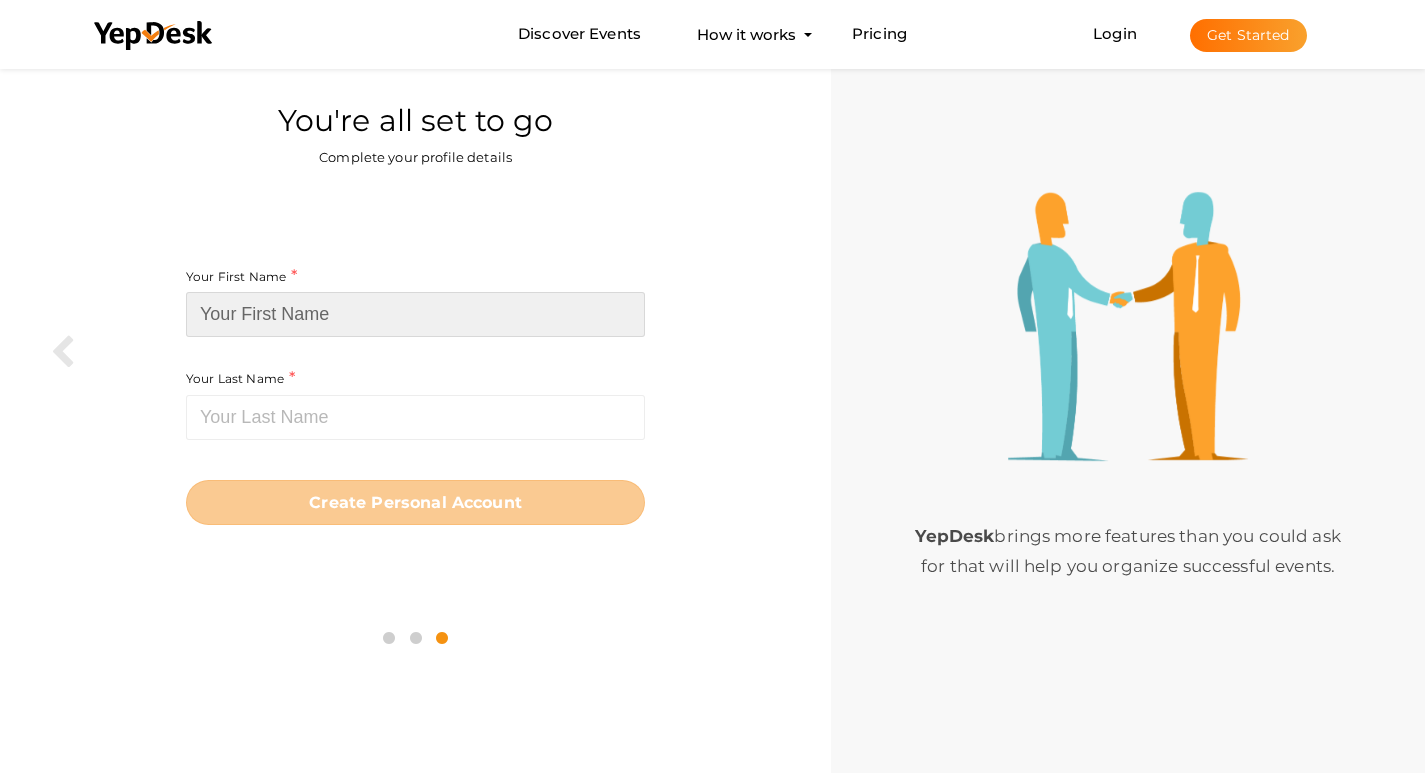 paste on "Fatherindia123@" 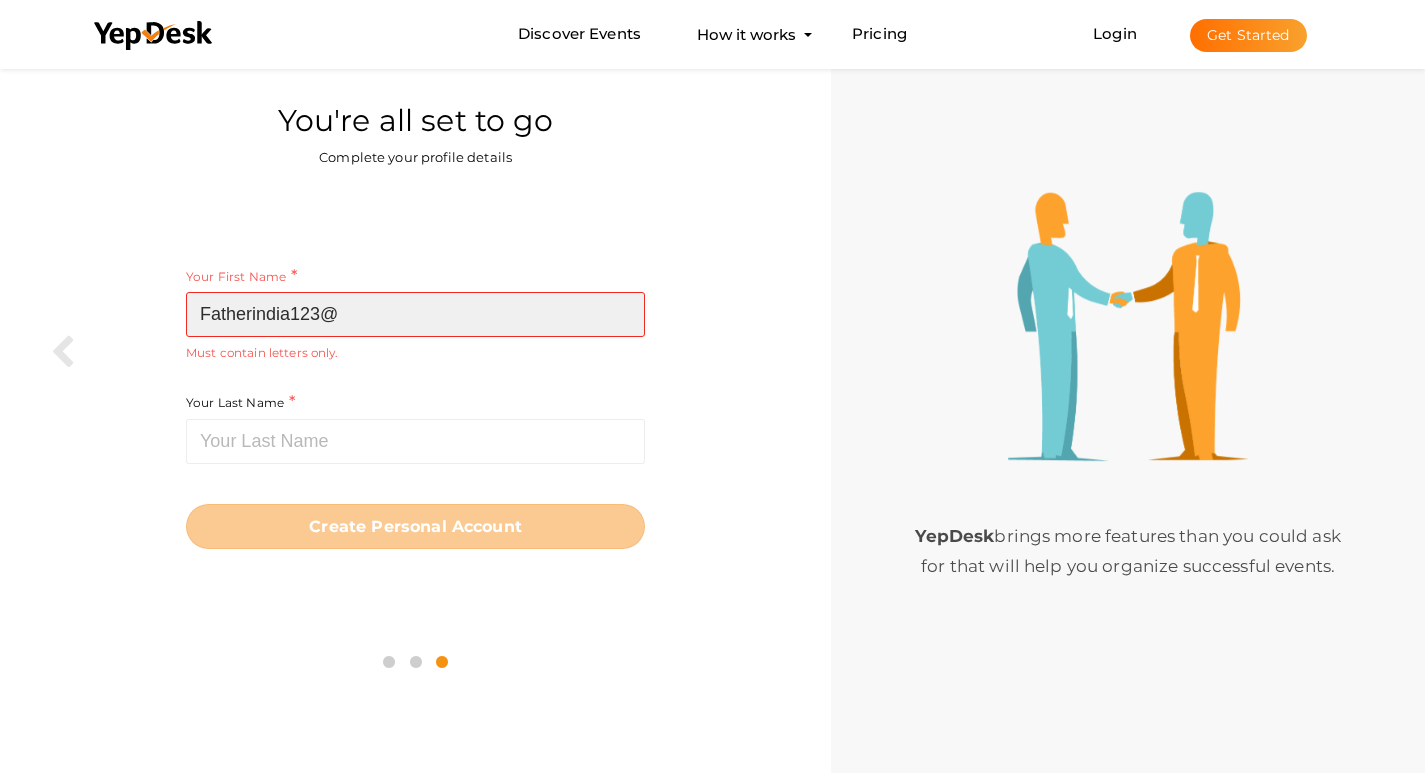 click on "Fatherindia123@" at bounding box center [415, 314] 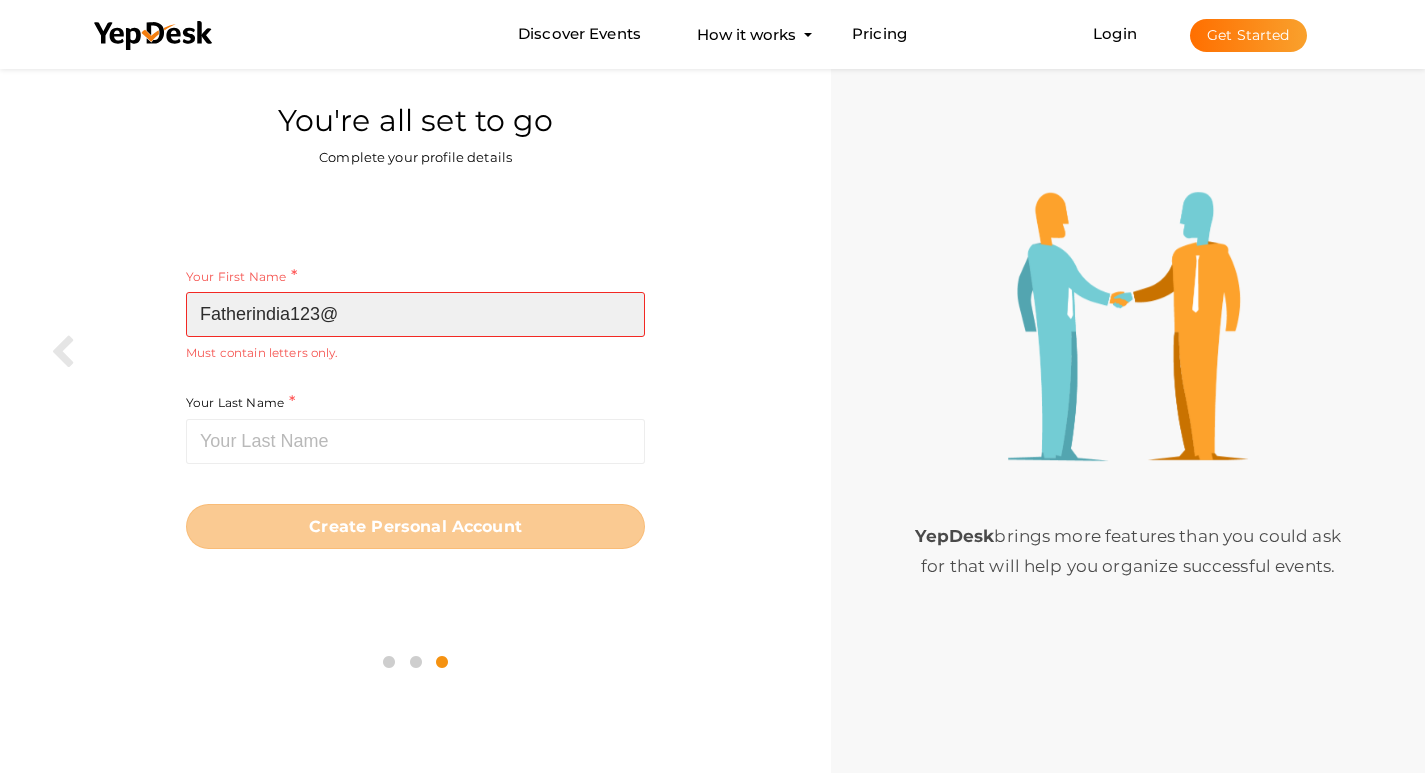 click on "Fatherindia123@" at bounding box center [415, 314] 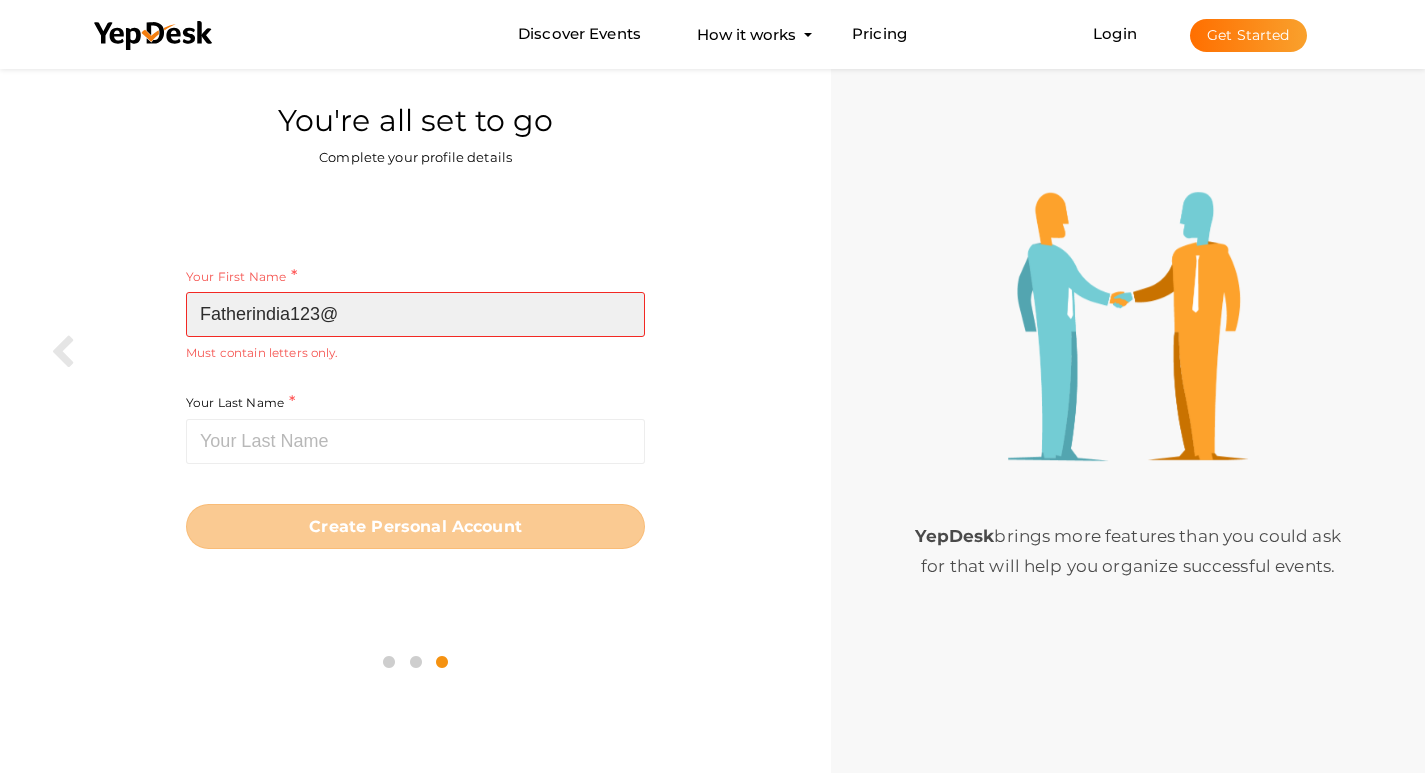 paste on "SJR Vivo City" 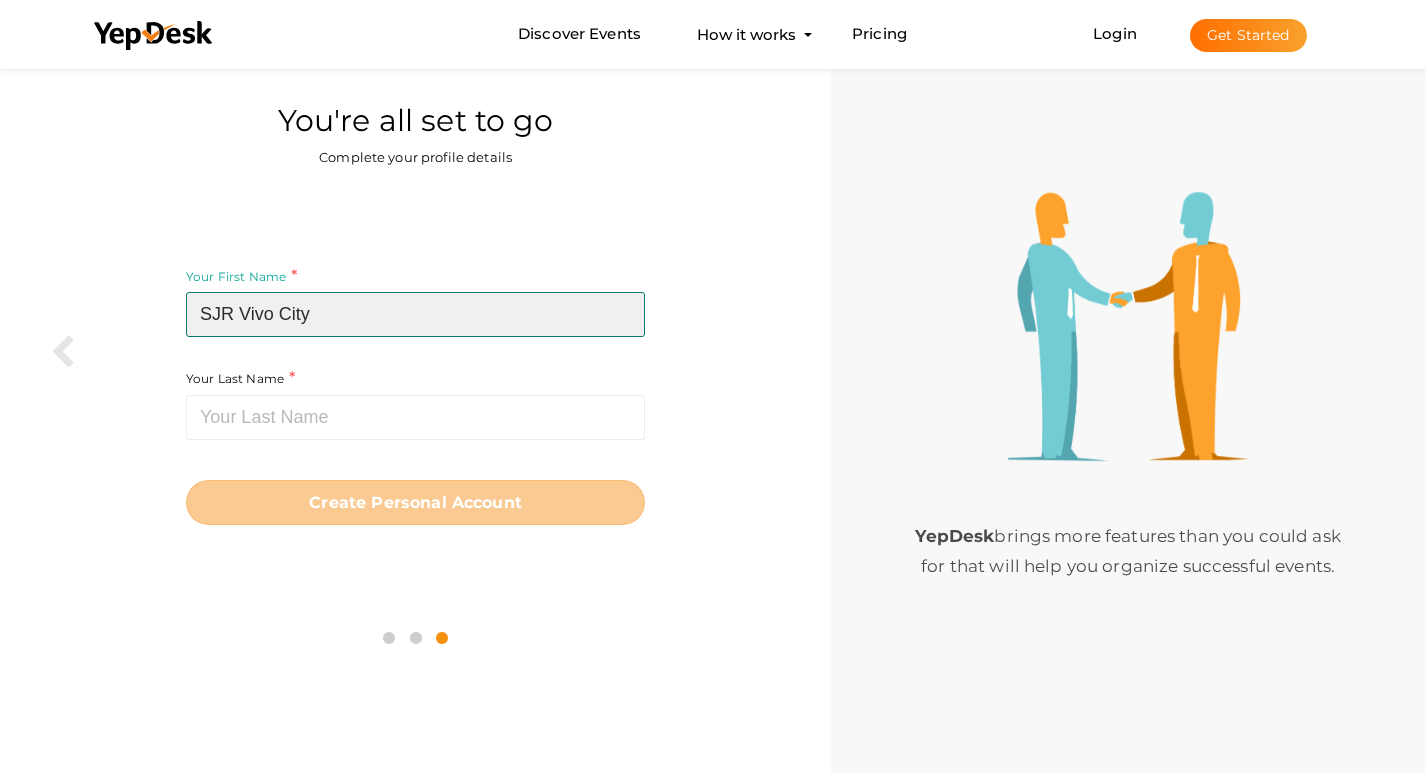 type on "SJR Vivo City" 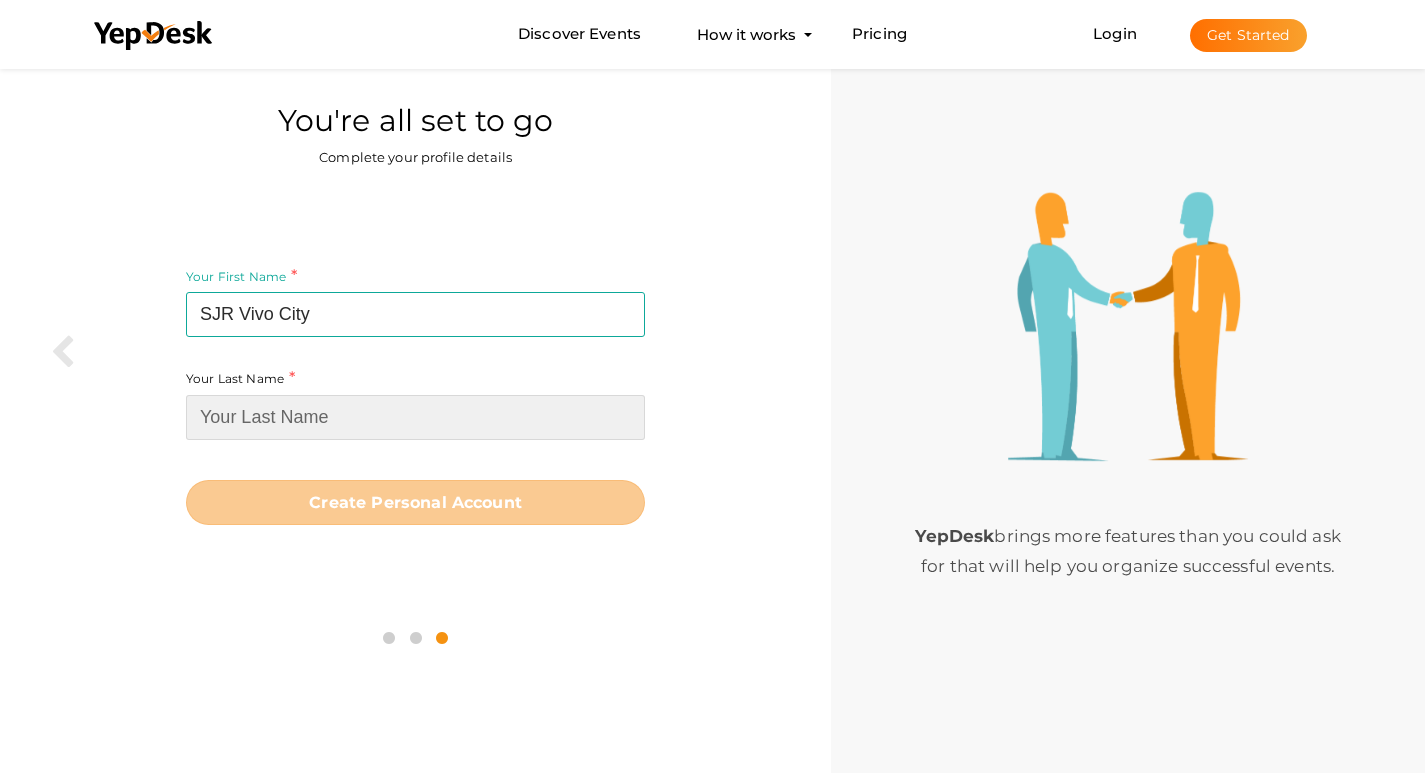 click at bounding box center [415, 417] 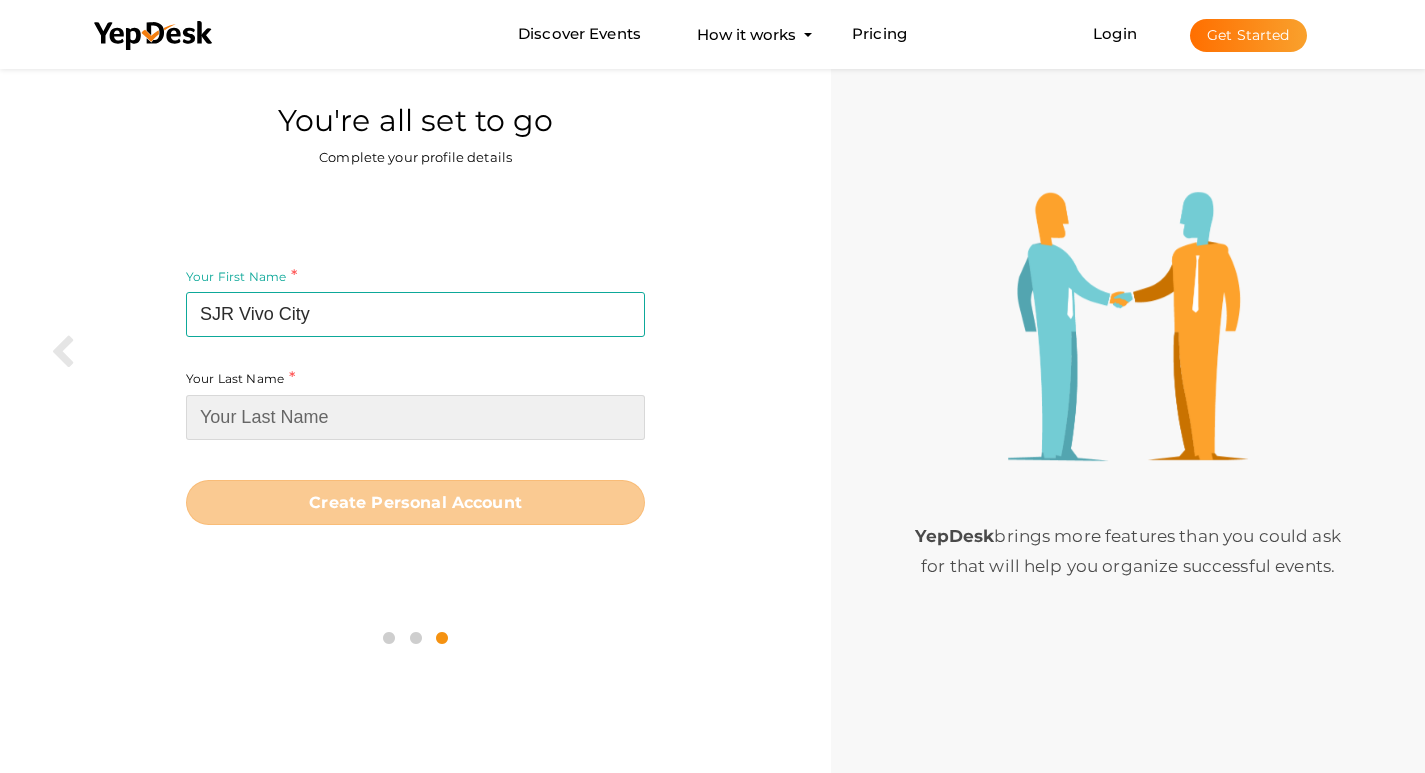 paste on "Nelamangala," 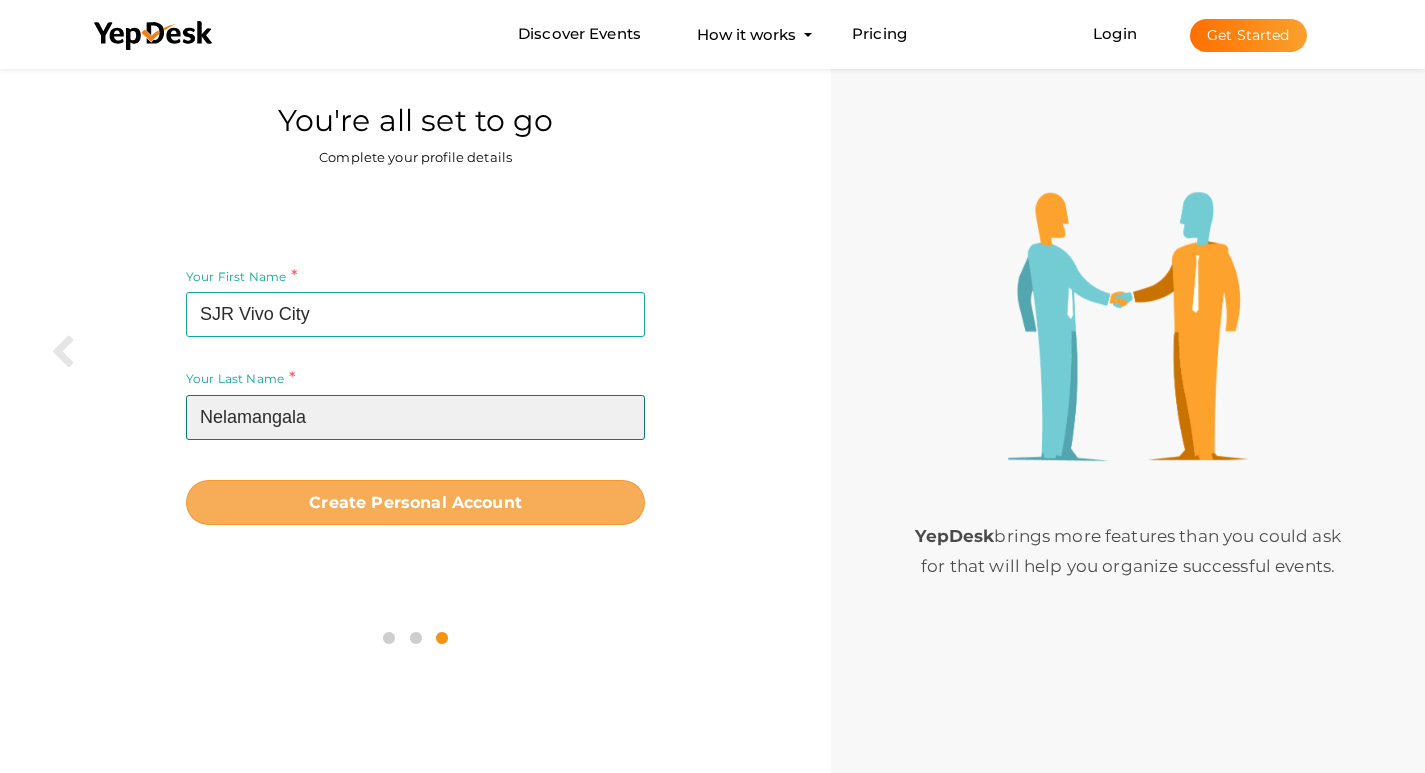 type on "Nelamangala" 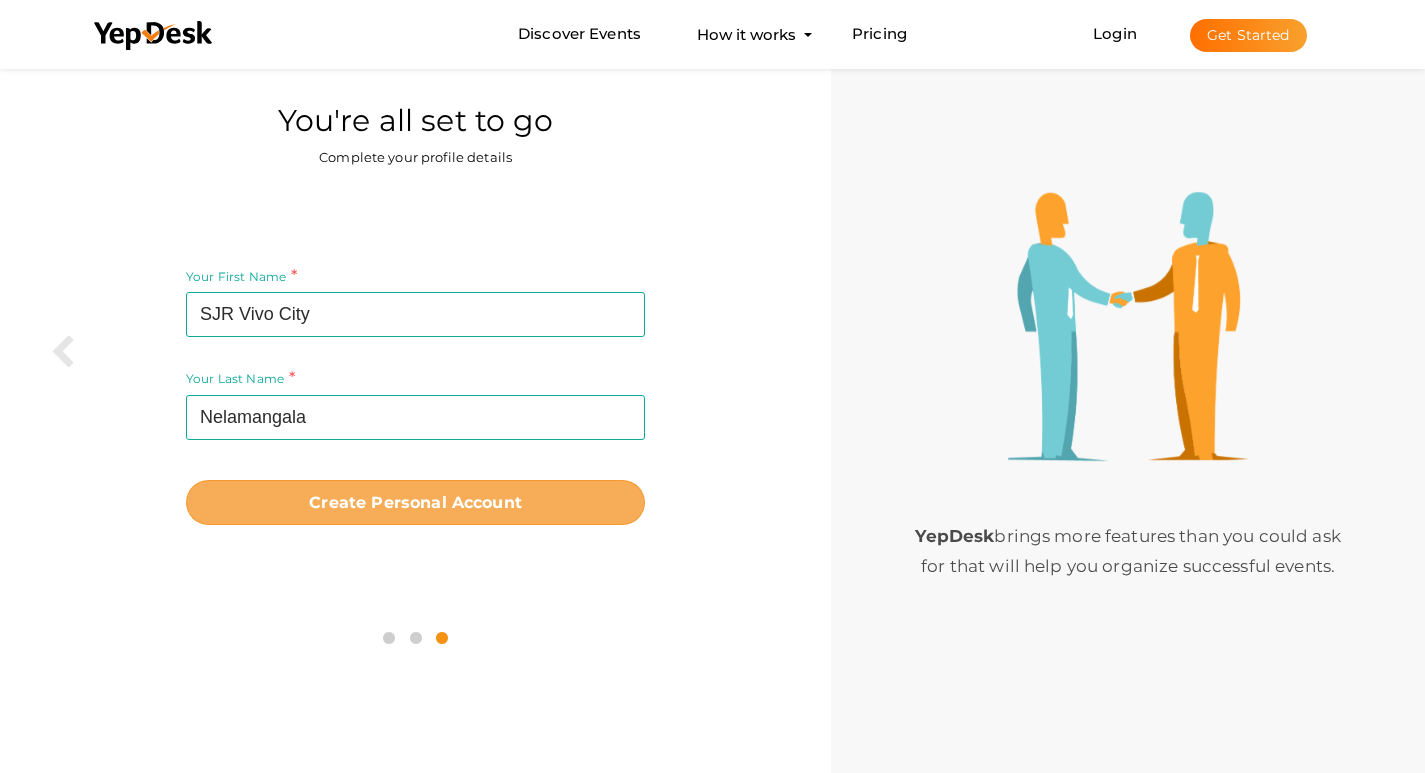 click on "Create
Personal Account" at bounding box center (415, 502) 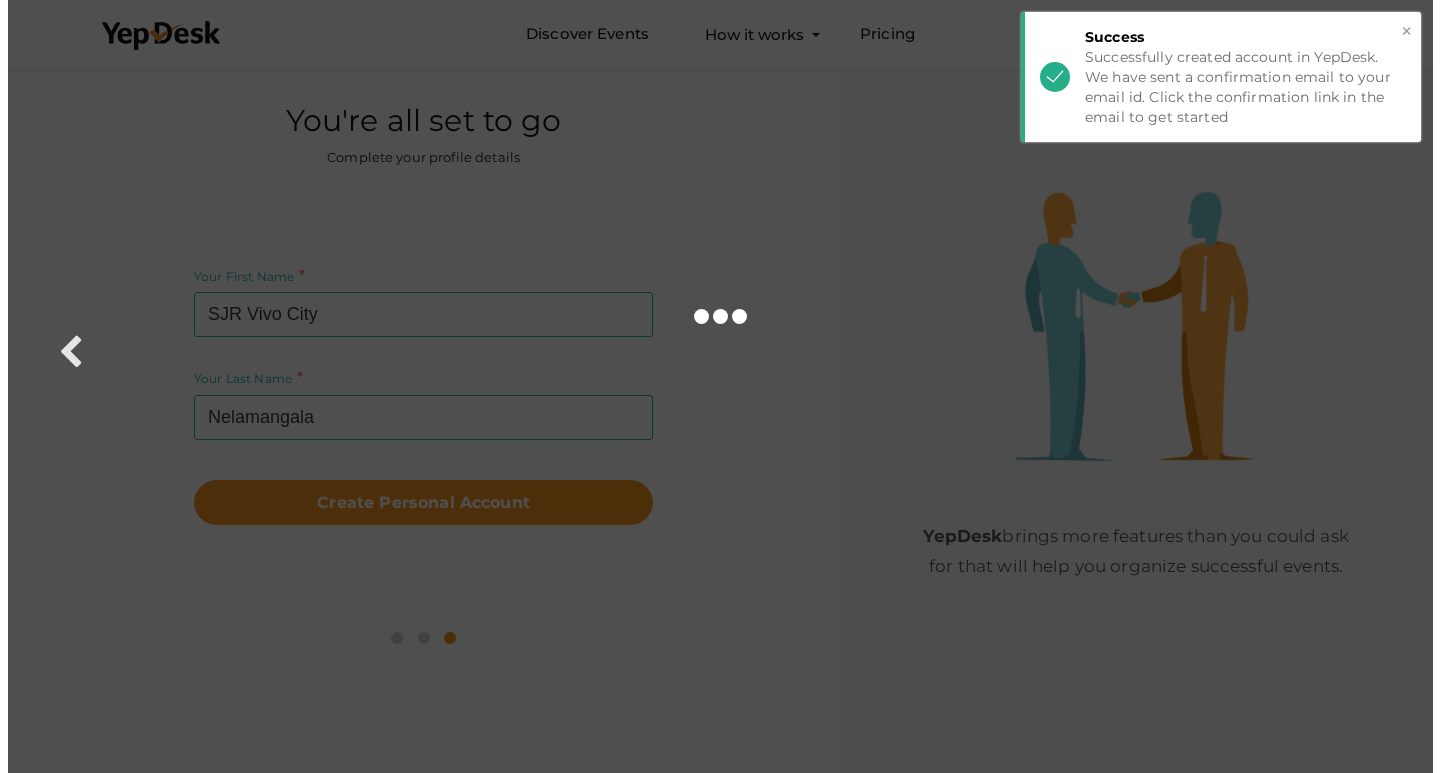 scroll, scrollTop: 0, scrollLeft: 0, axis: both 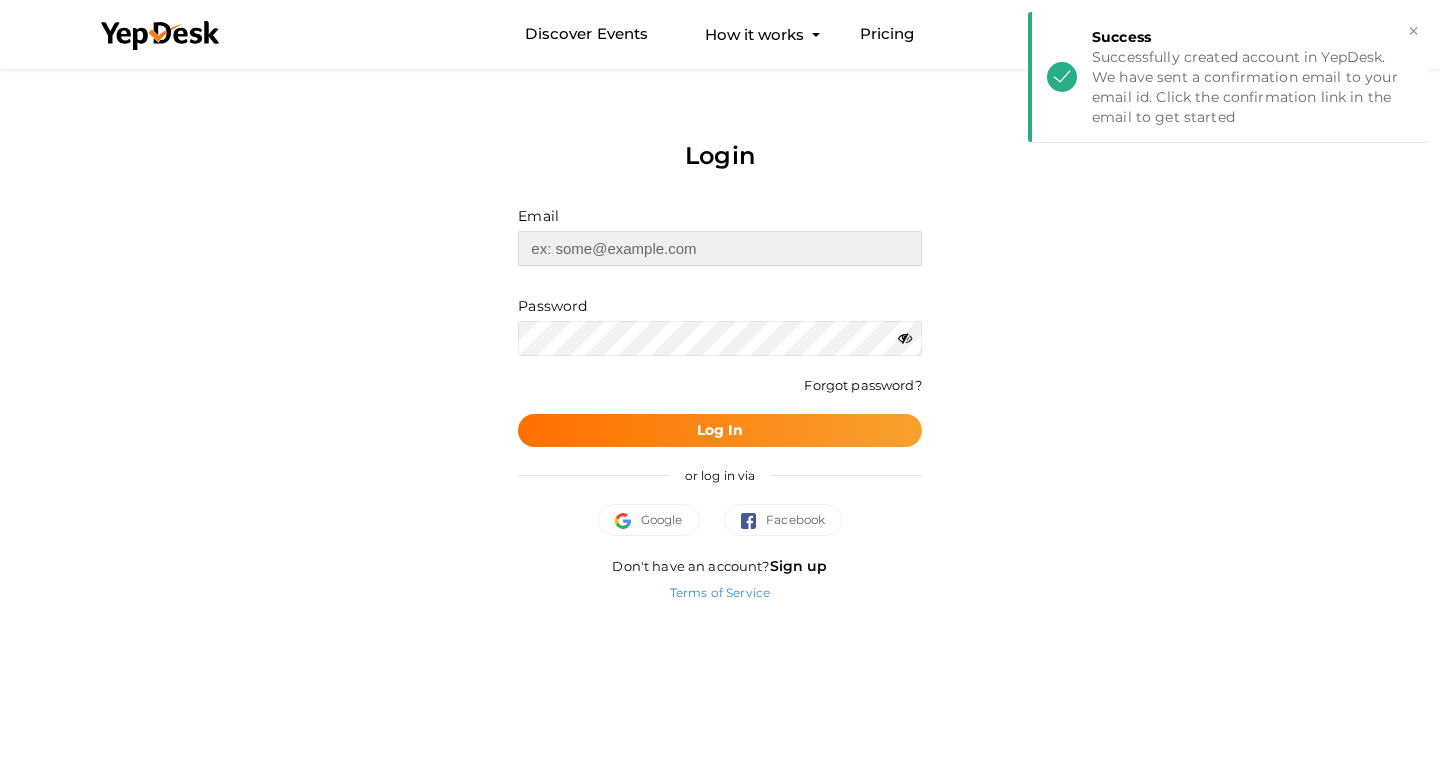 type on "[EMAIL_ADDRESS][DOMAIN_NAME]" 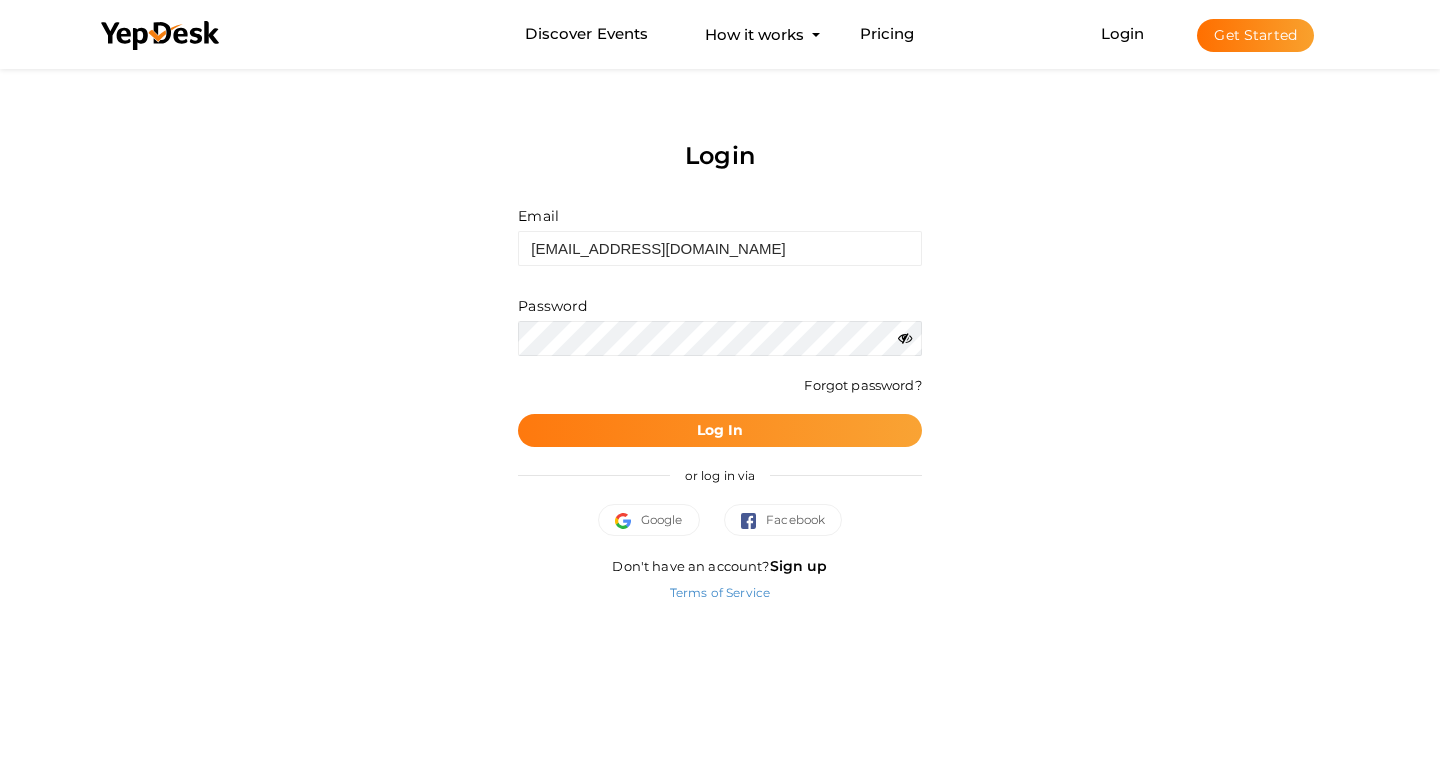 click on "Log In" at bounding box center [719, 430] 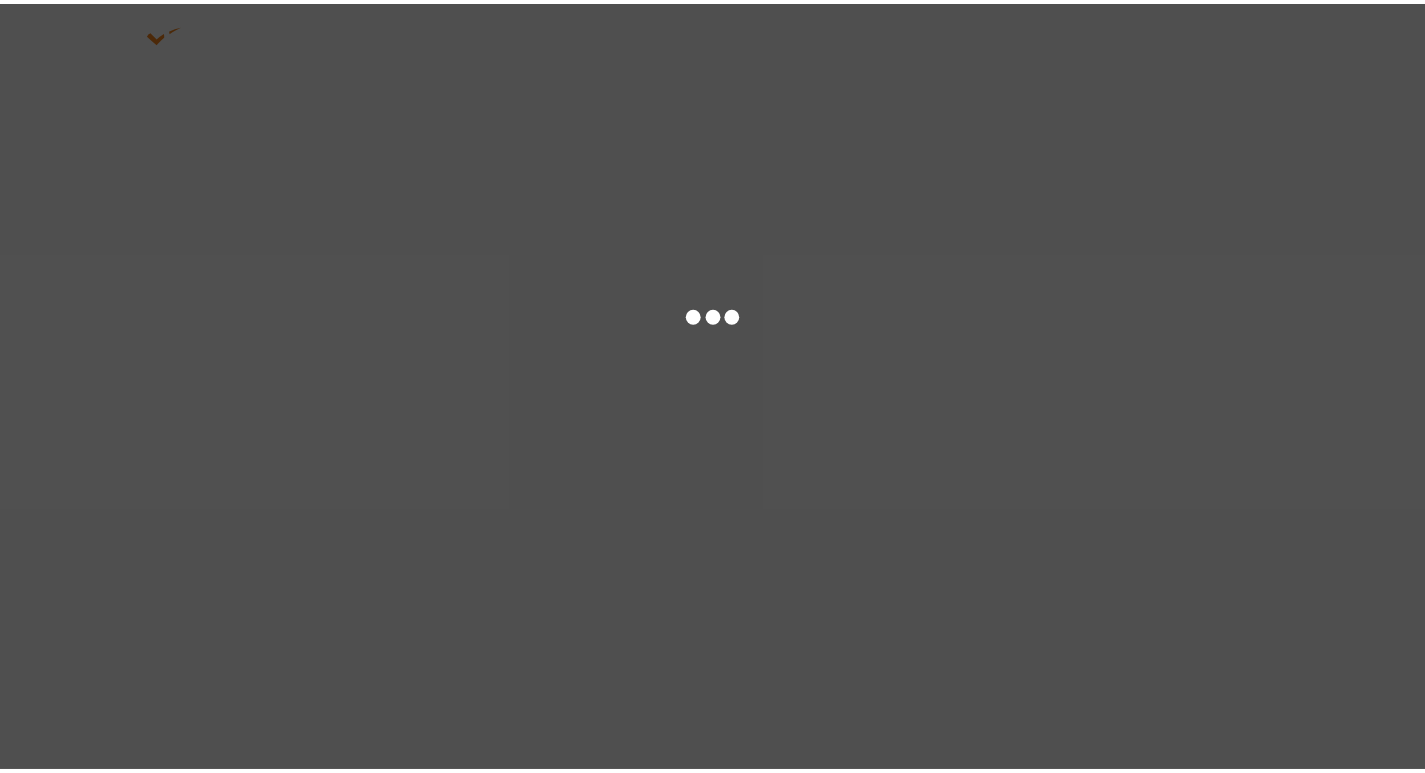 scroll, scrollTop: 0, scrollLeft: 0, axis: both 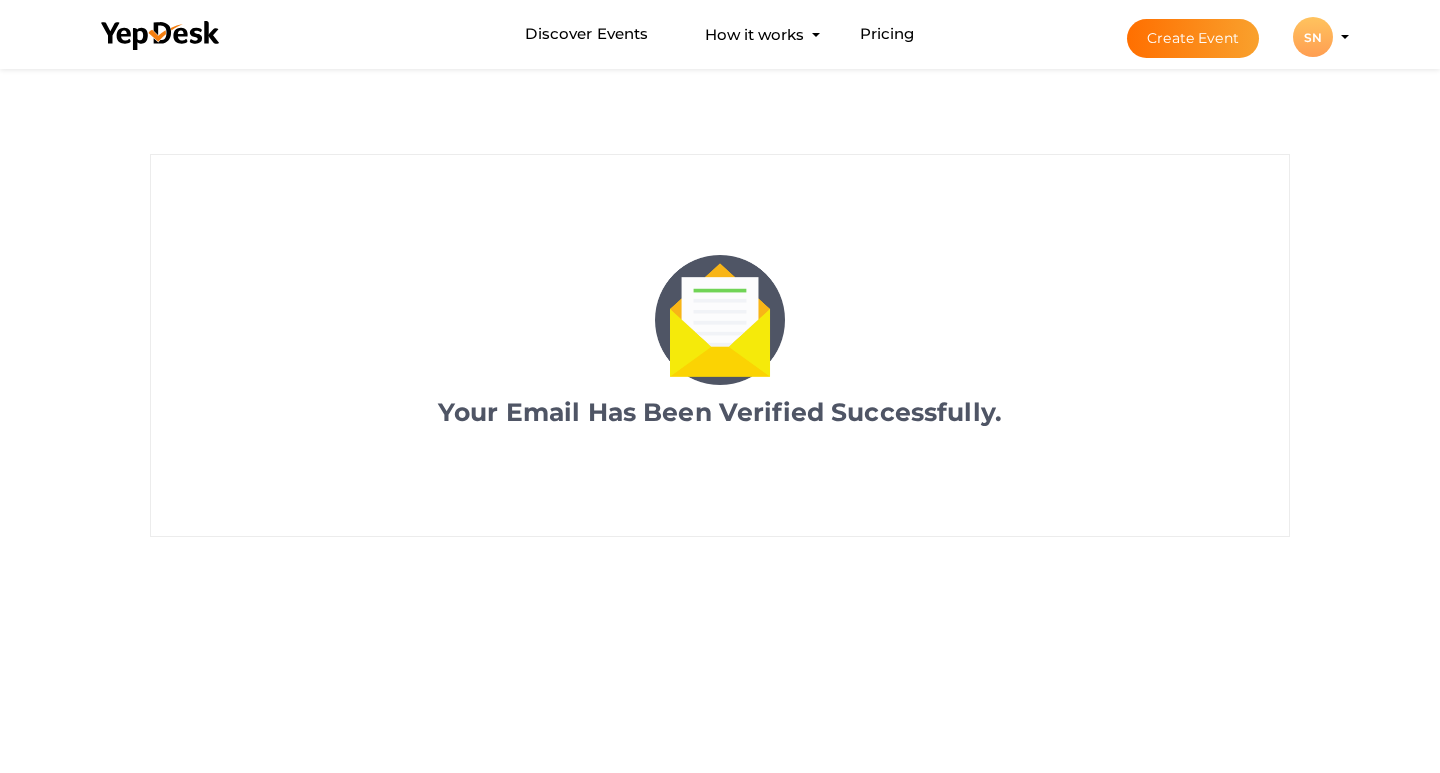 click on "SN" at bounding box center (1313, 37) 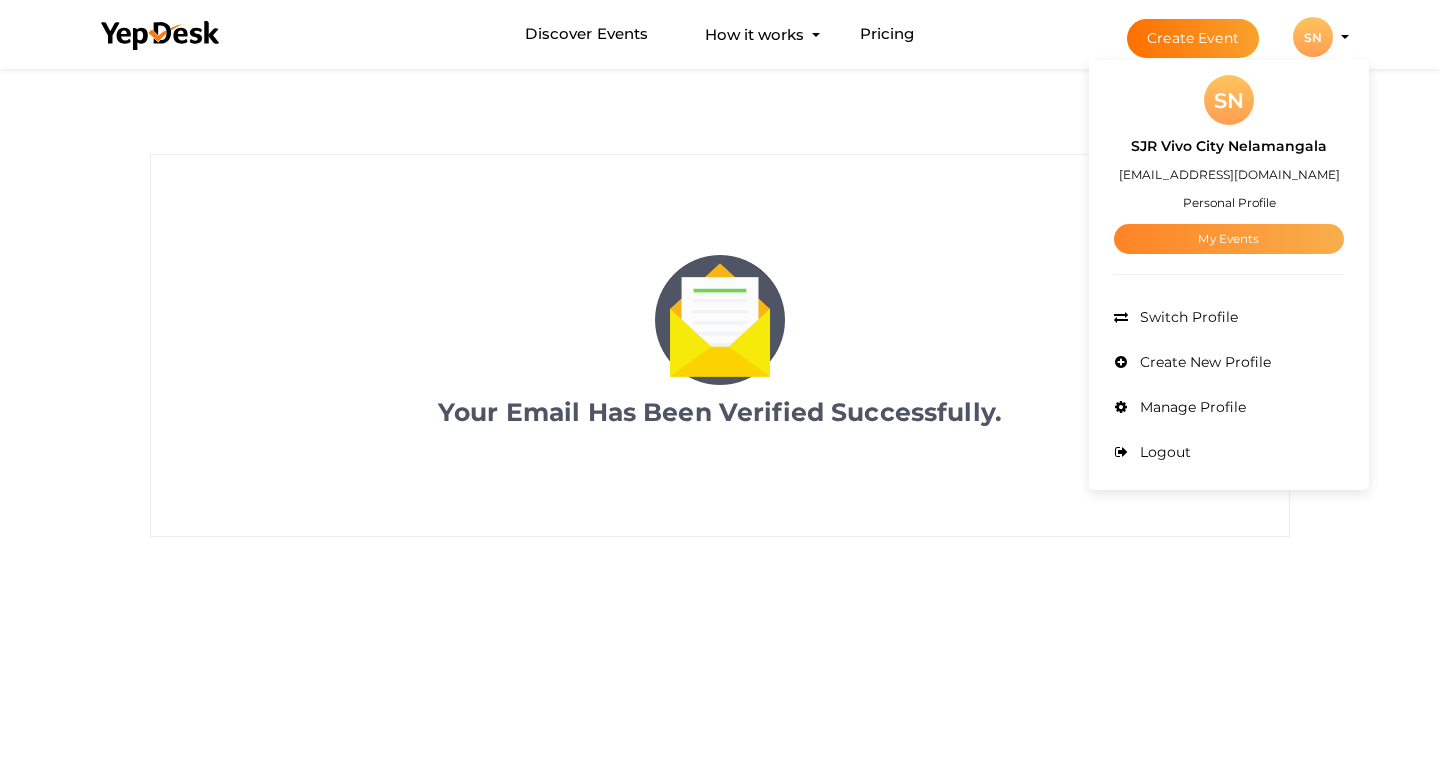 click on "My Events" at bounding box center (1229, 239) 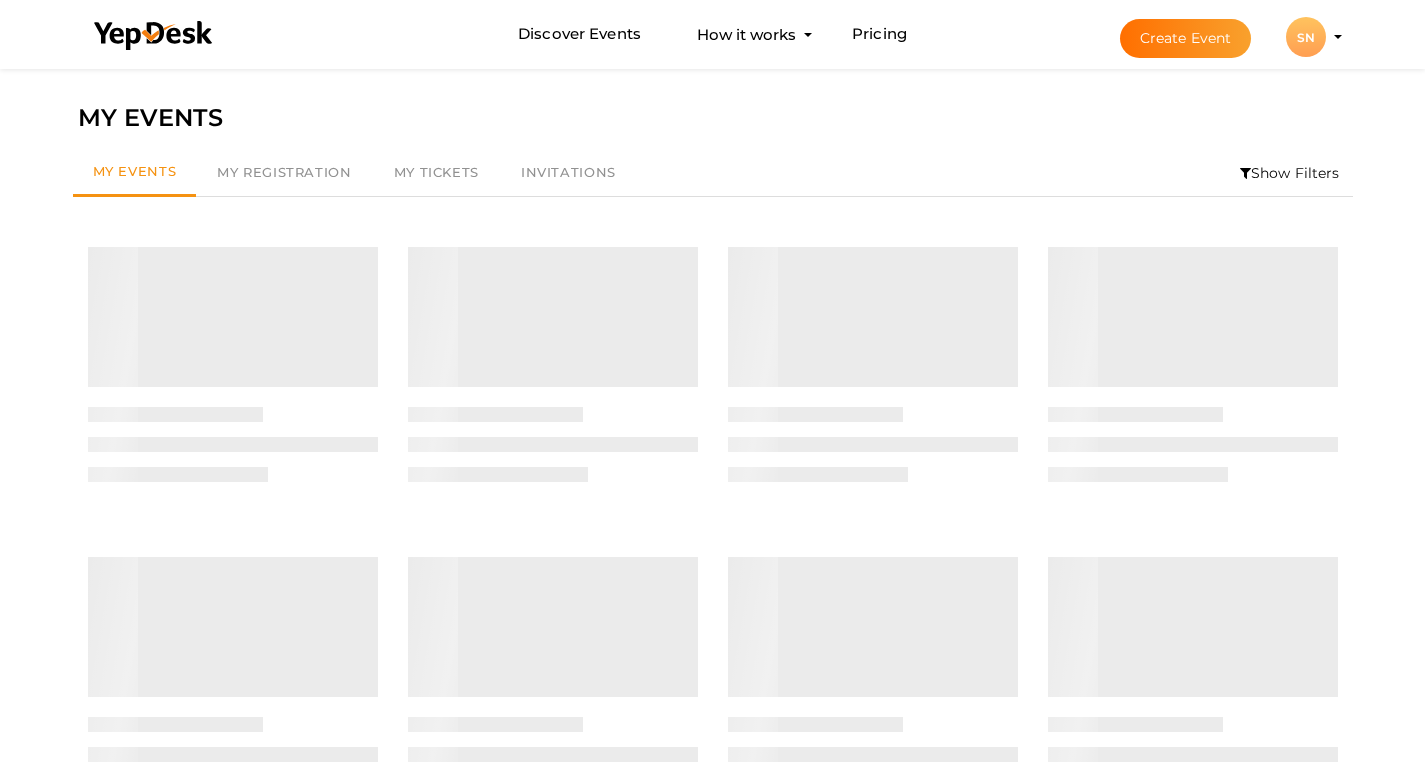 click on "SN" at bounding box center [1306, 37] 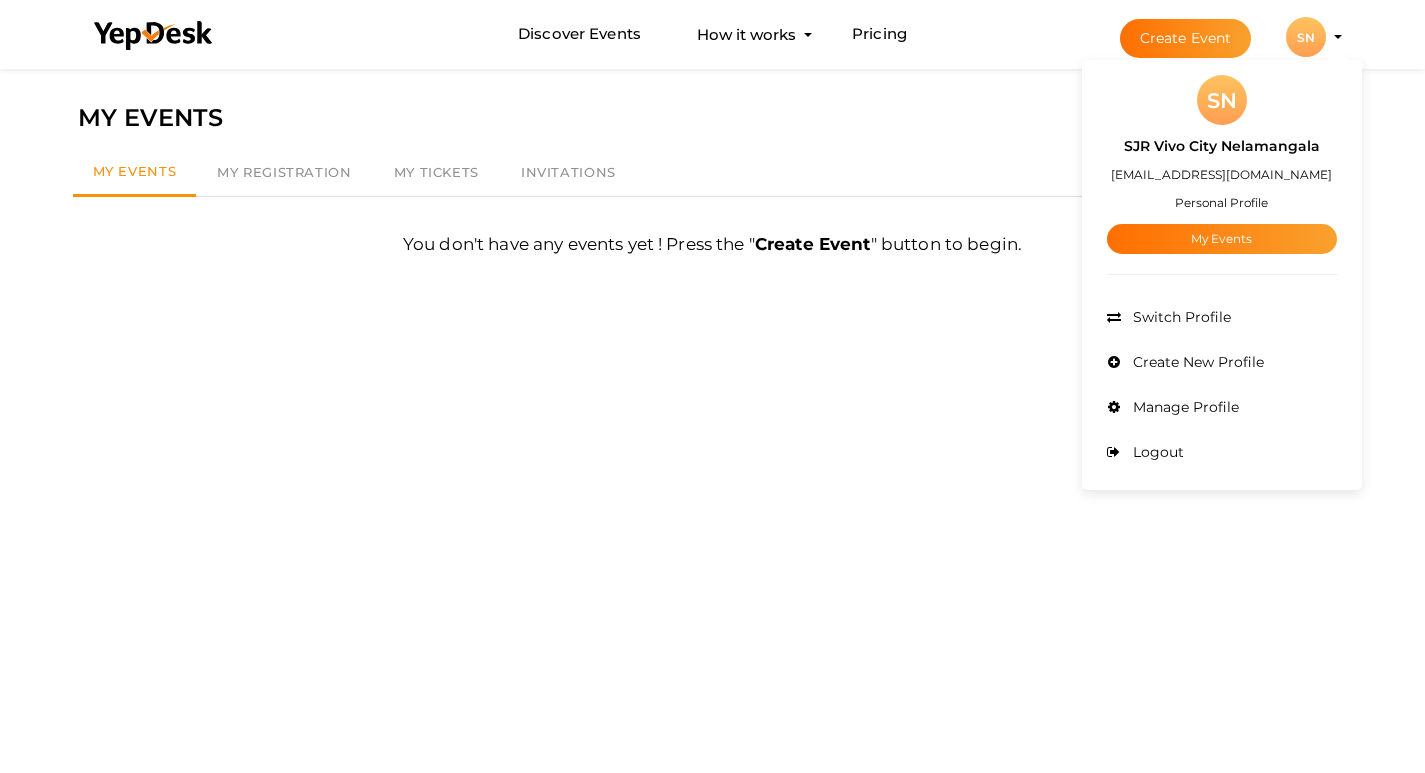 click on "Personal Profile" at bounding box center [1221, 202] 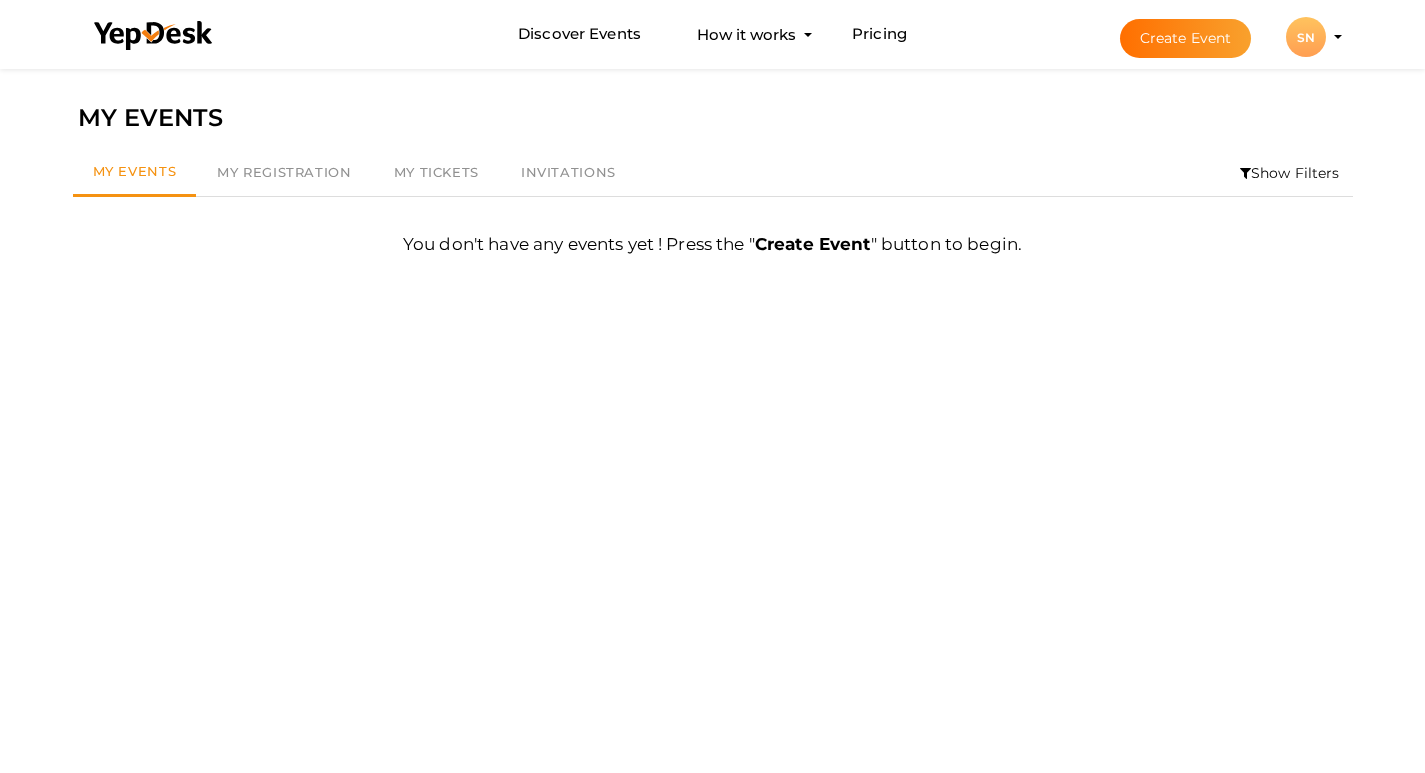 click on "SN" at bounding box center (1306, 37) 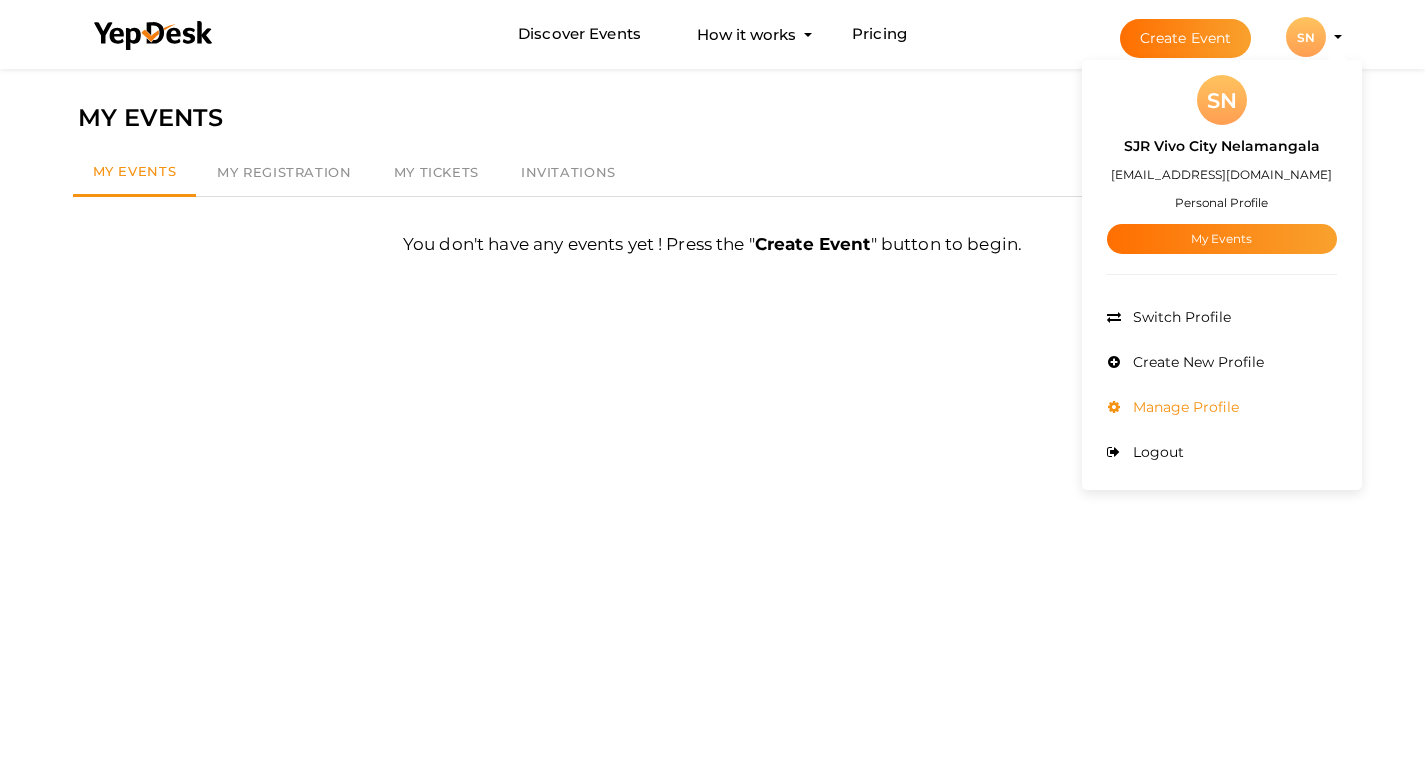 click on "Manage Profile" at bounding box center [1183, 407] 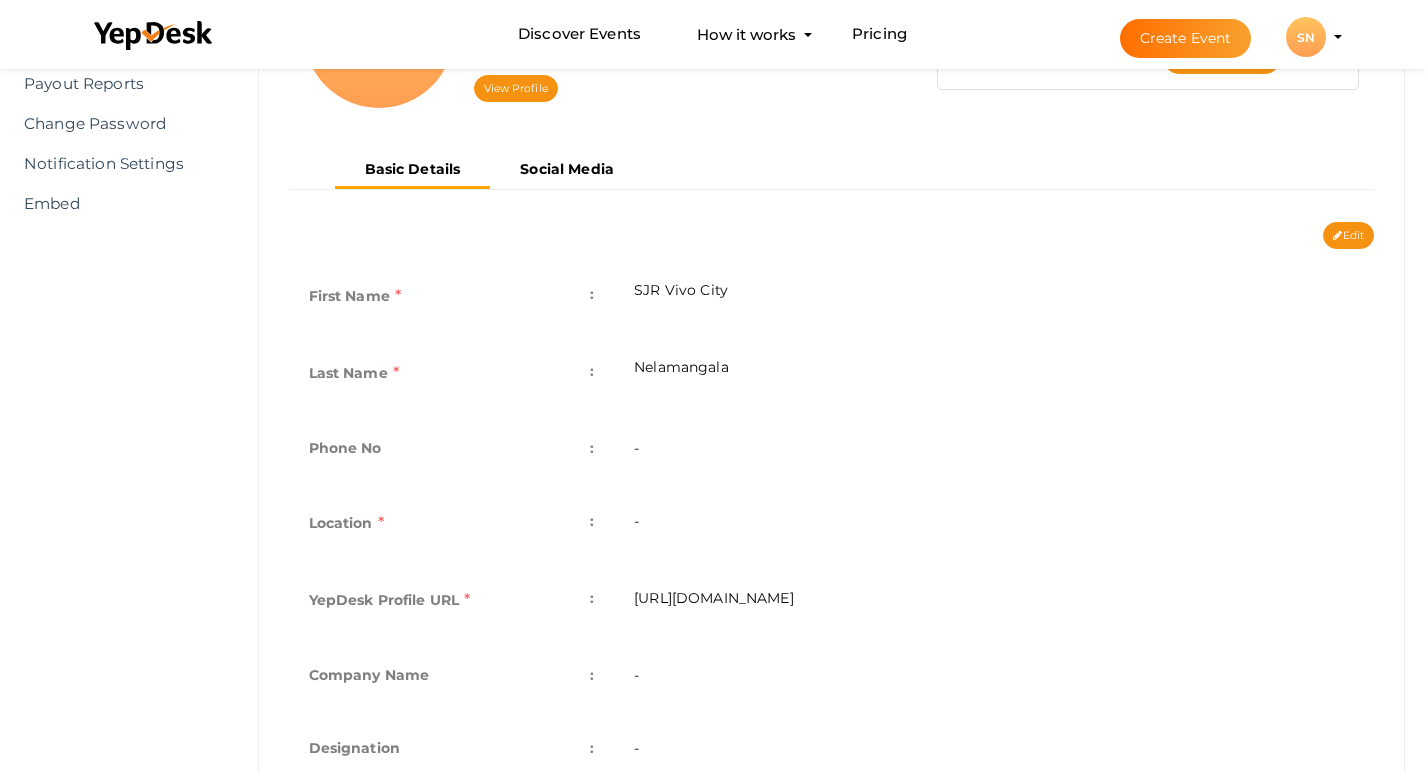 scroll, scrollTop: 300, scrollLeft: 0, axis: vertical 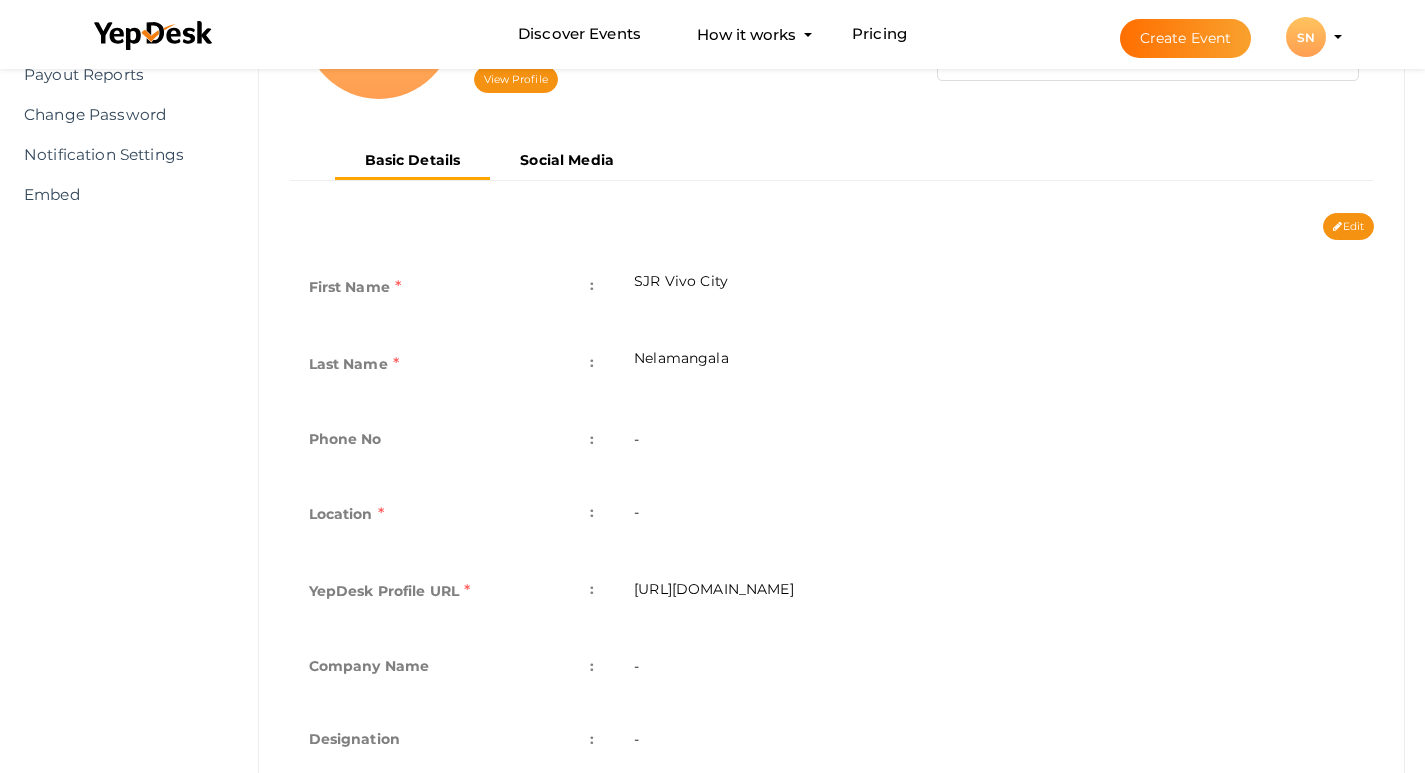 click on "-" at bounding box center [994, 441] 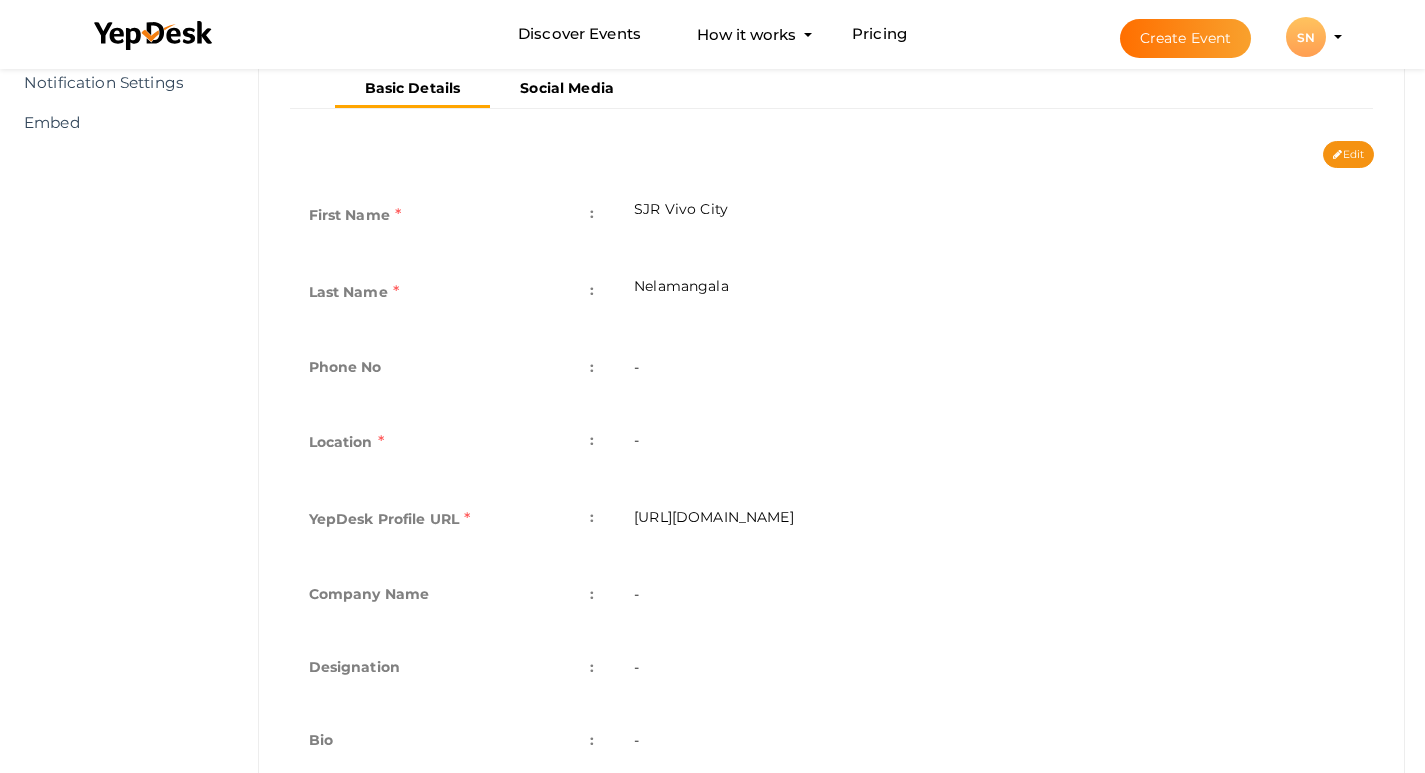 scroll, scrollTop: 455, scrollLeft: 0, axis: vertical 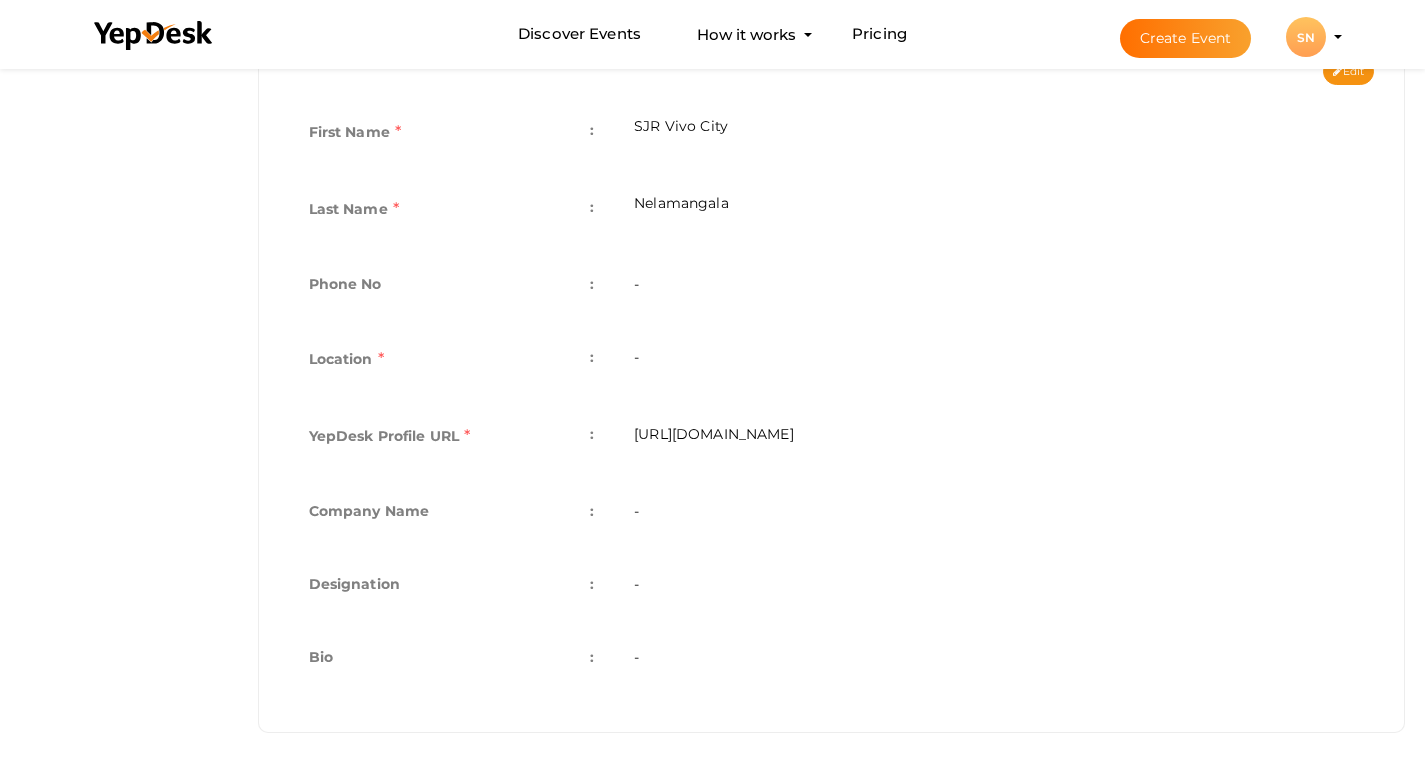 click on "-" at bounding box center (994, 361) 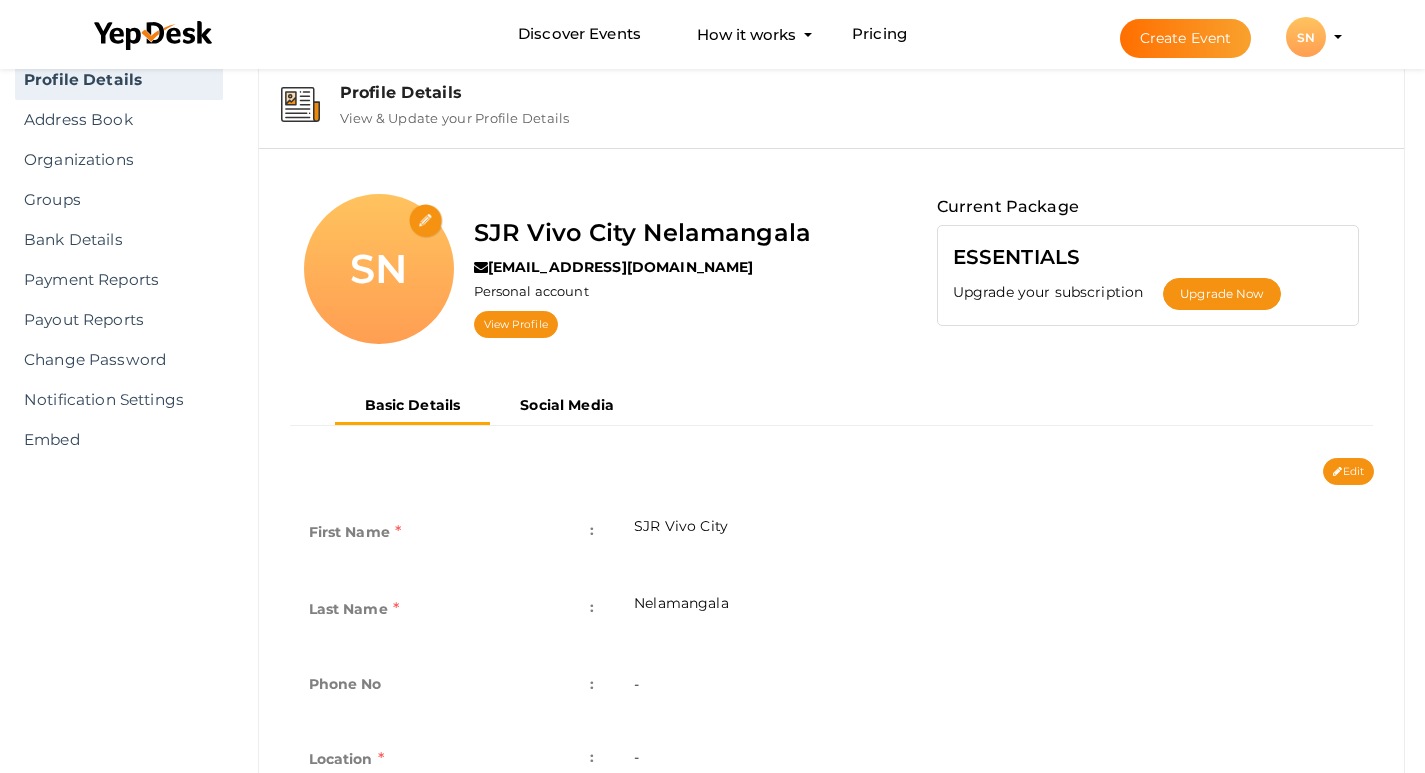 scroll, scrollTop: 0, scrollLeft: 0, axis: both 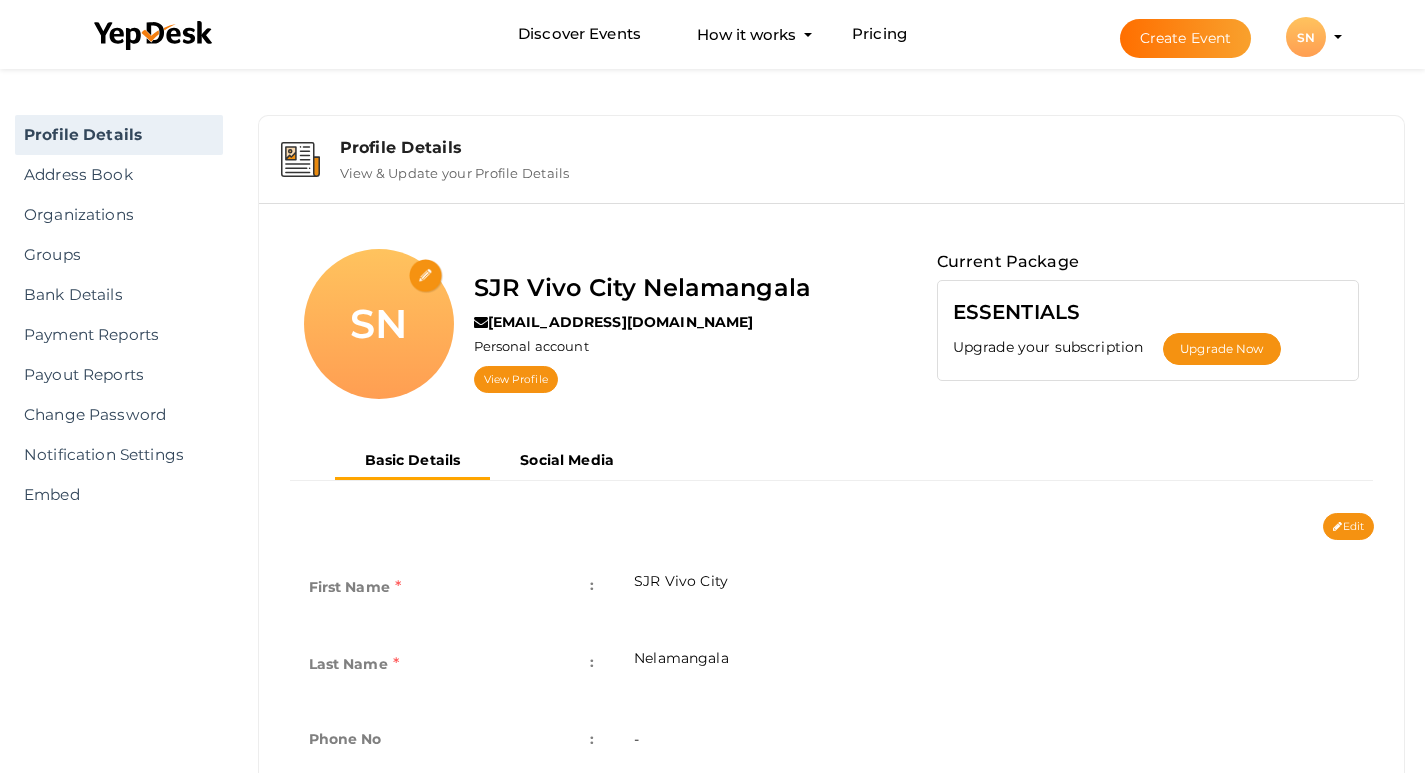 drag, startPoint x: 1364, startPoint y: 528, endPoint x: 1366, endPoint y: 552, distance: 24.083189 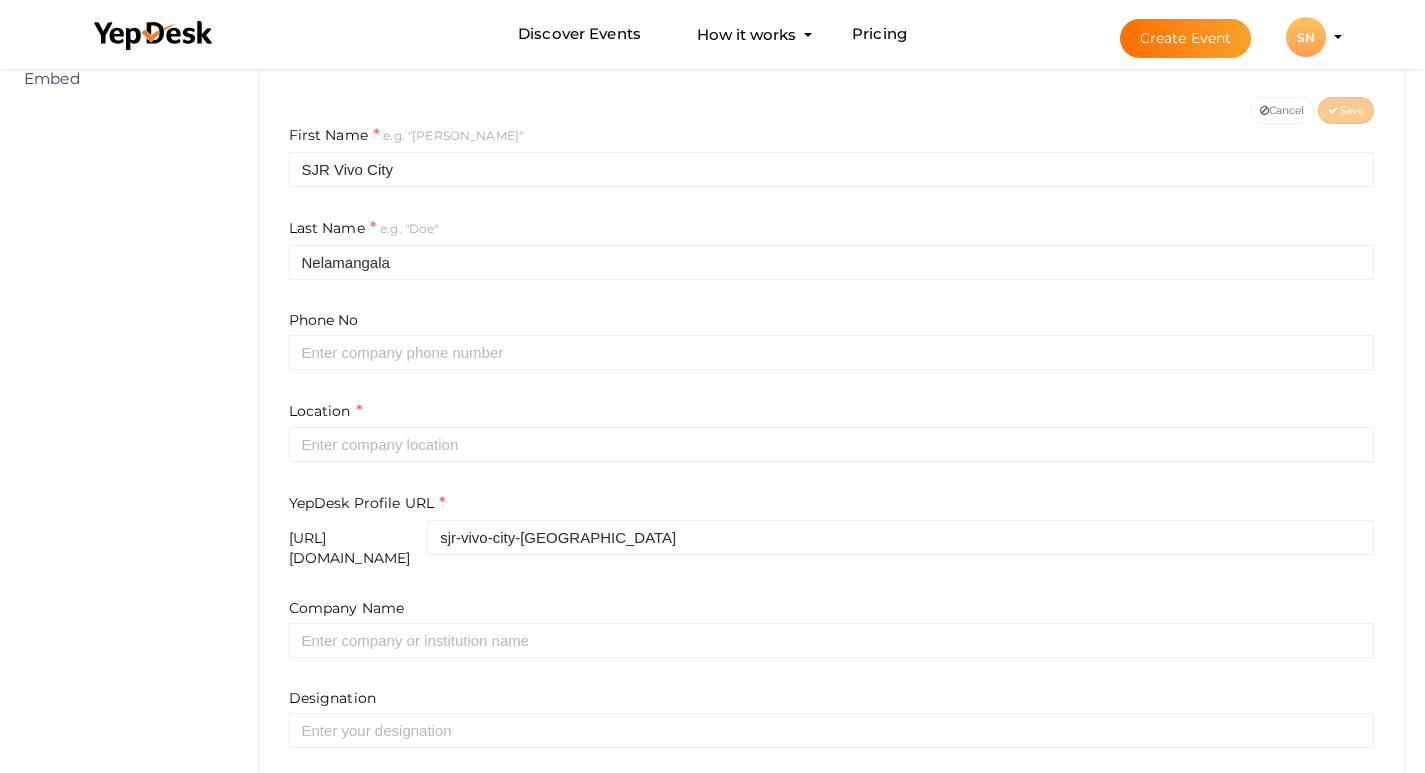 scroll, scrollTop: 606, scrollLeft: 0, axis: vertical 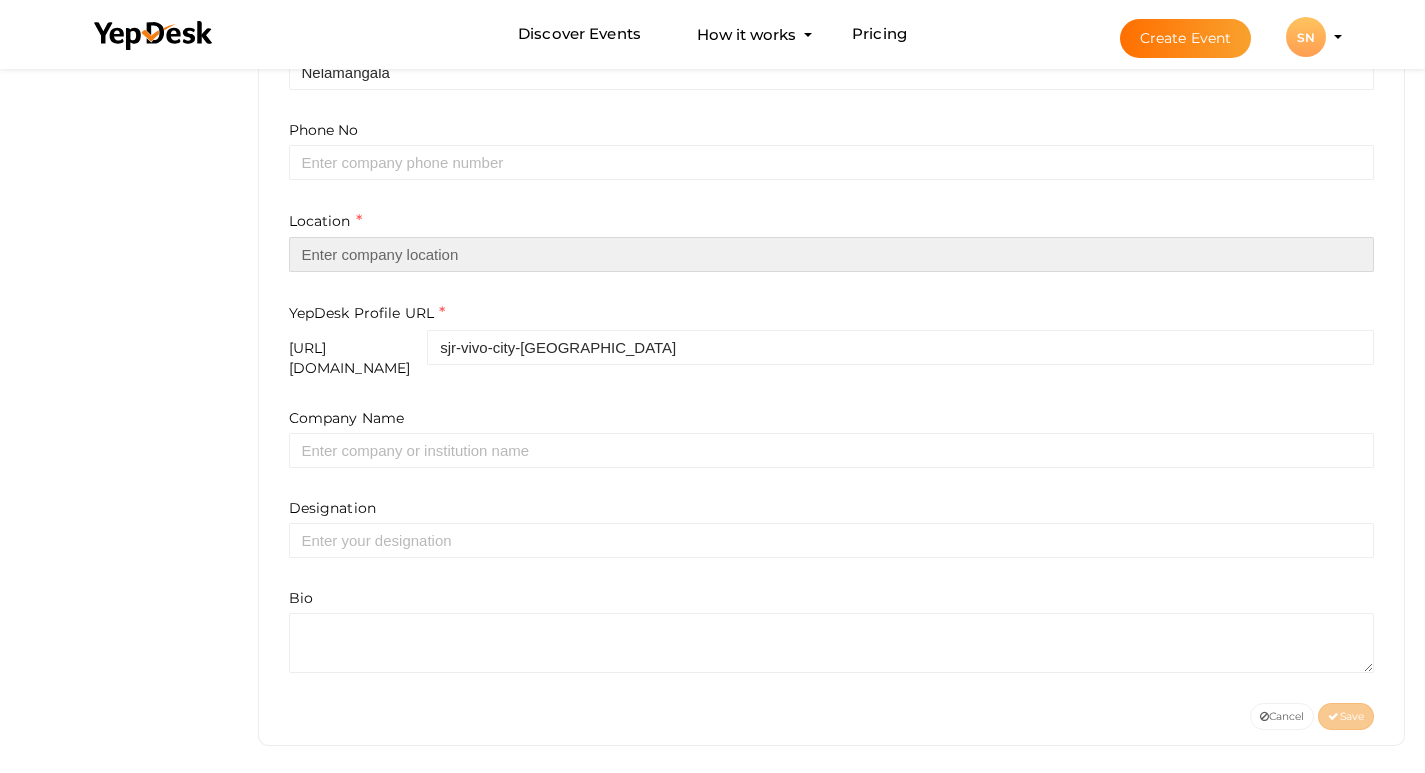 click at bounding box center [832, 254] 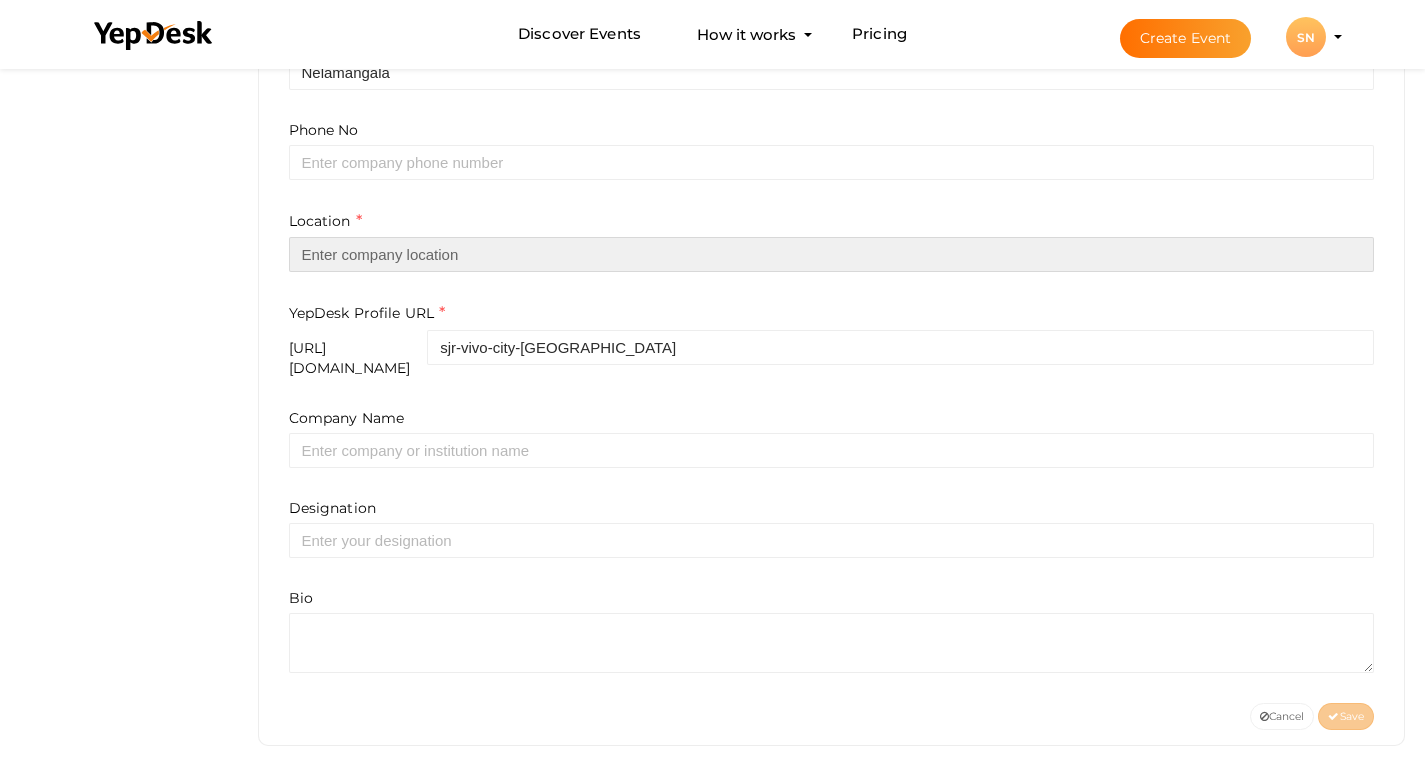 paste on "Nelamangala," 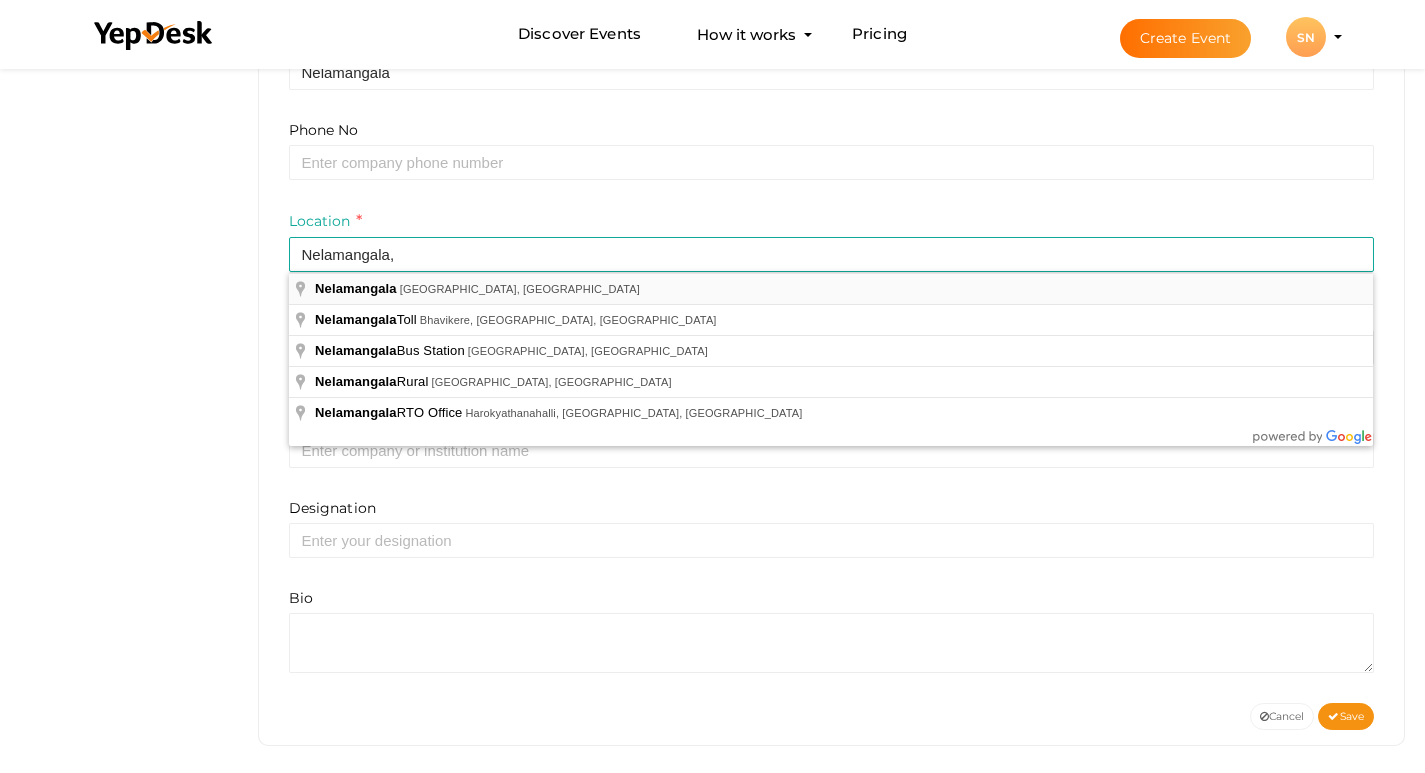 type on "[GEOGRAPHIC_DATA], [GEOGRAPHIC_DATA], [GEOGRAPHIC_DATA]" 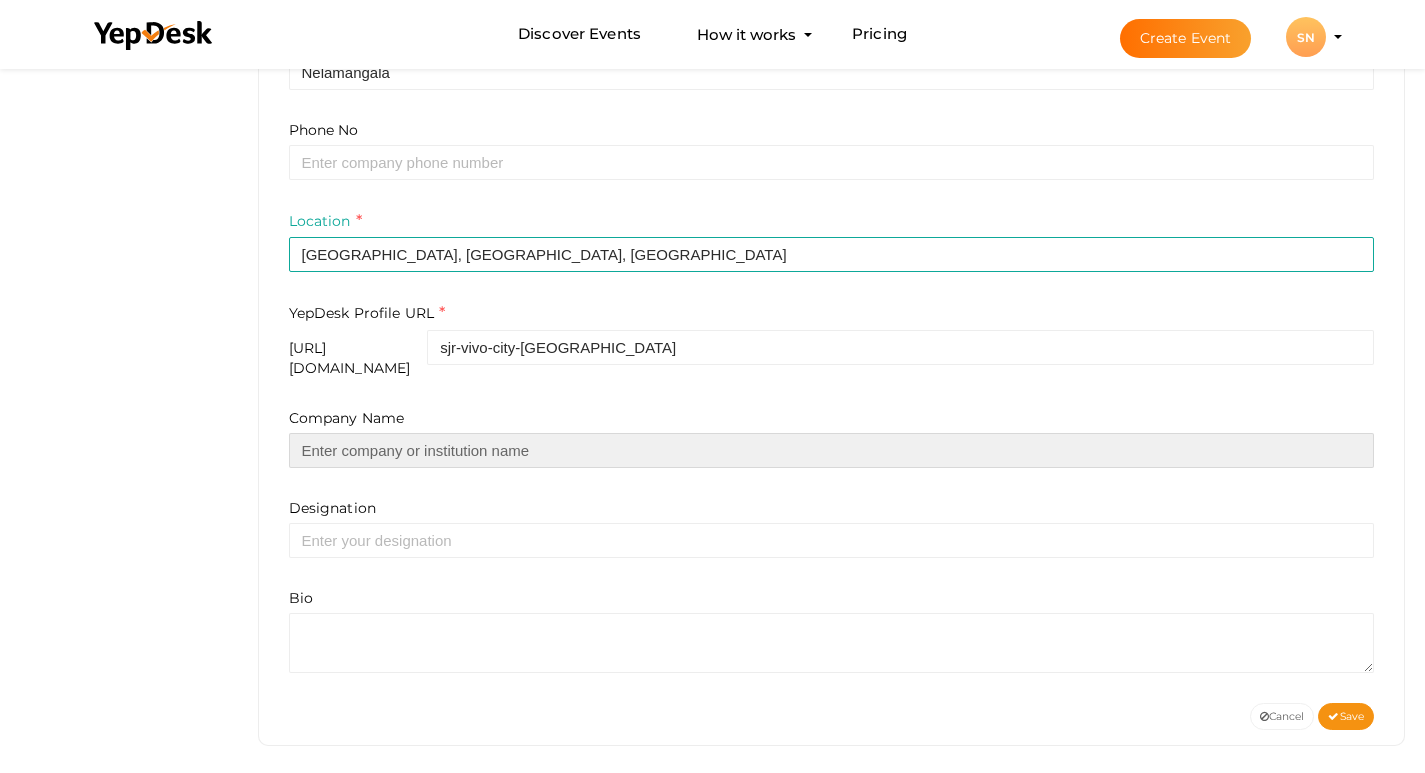 click at bounding box center [832, 450] 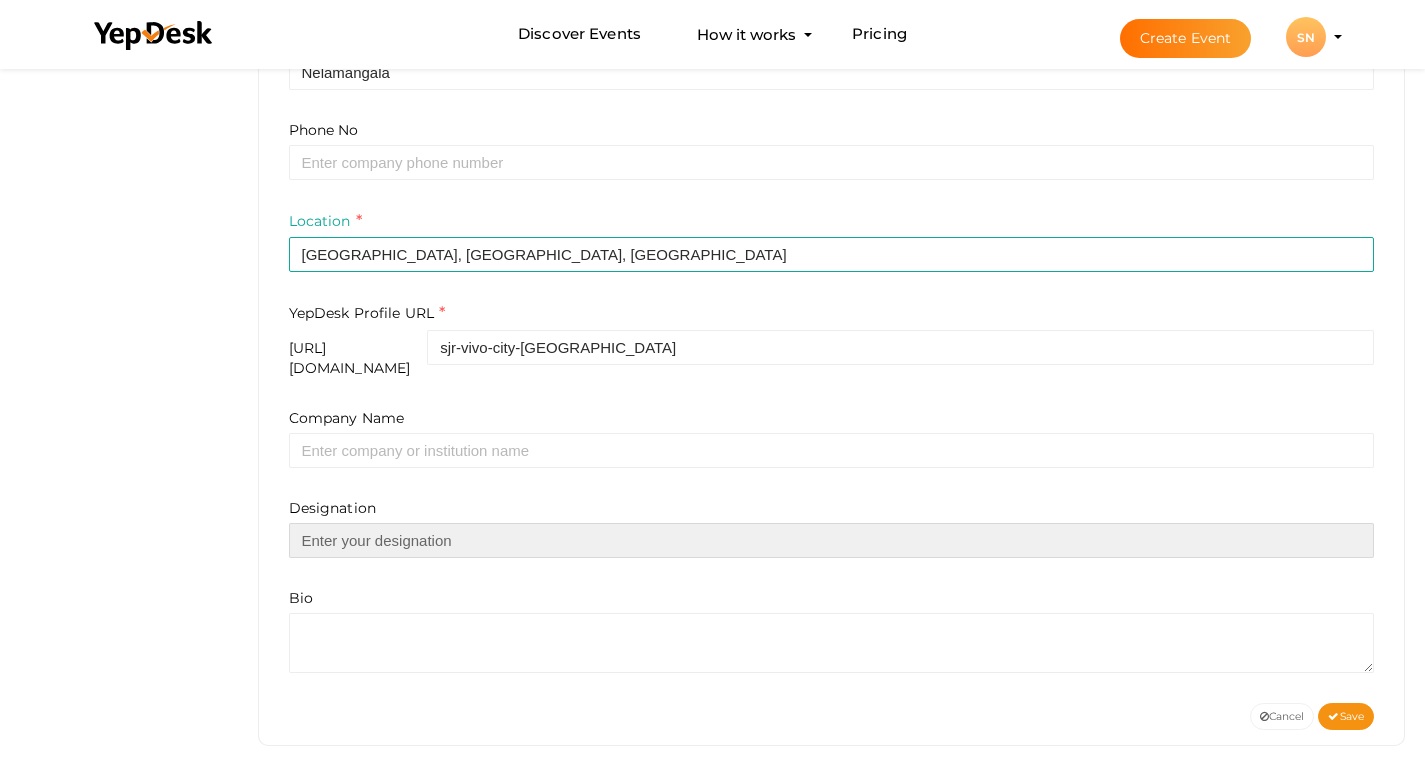 click at bounding box center [832, 540] 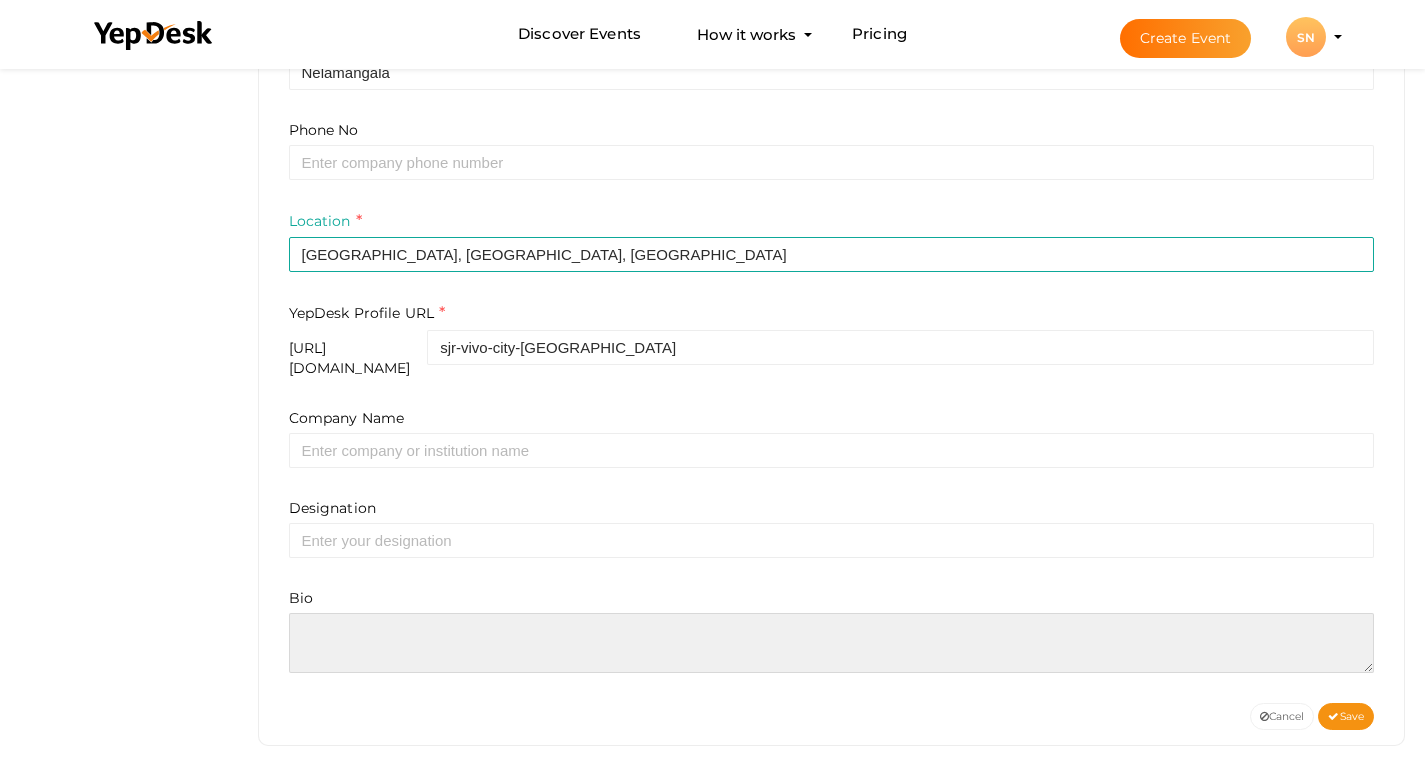 click at bounding box center [832, 643] 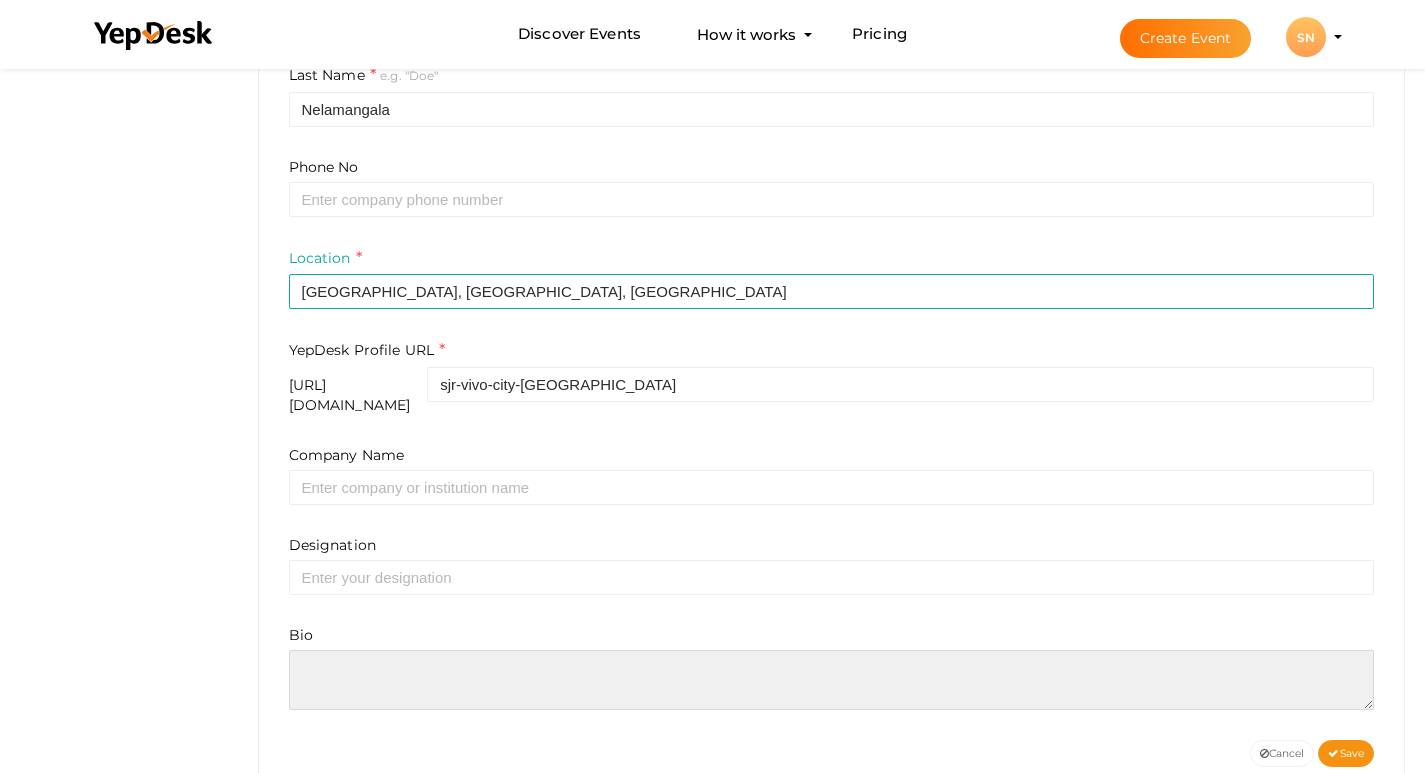 scroll, scrollTop: 606, scrollLeft: 0, axis: vertical 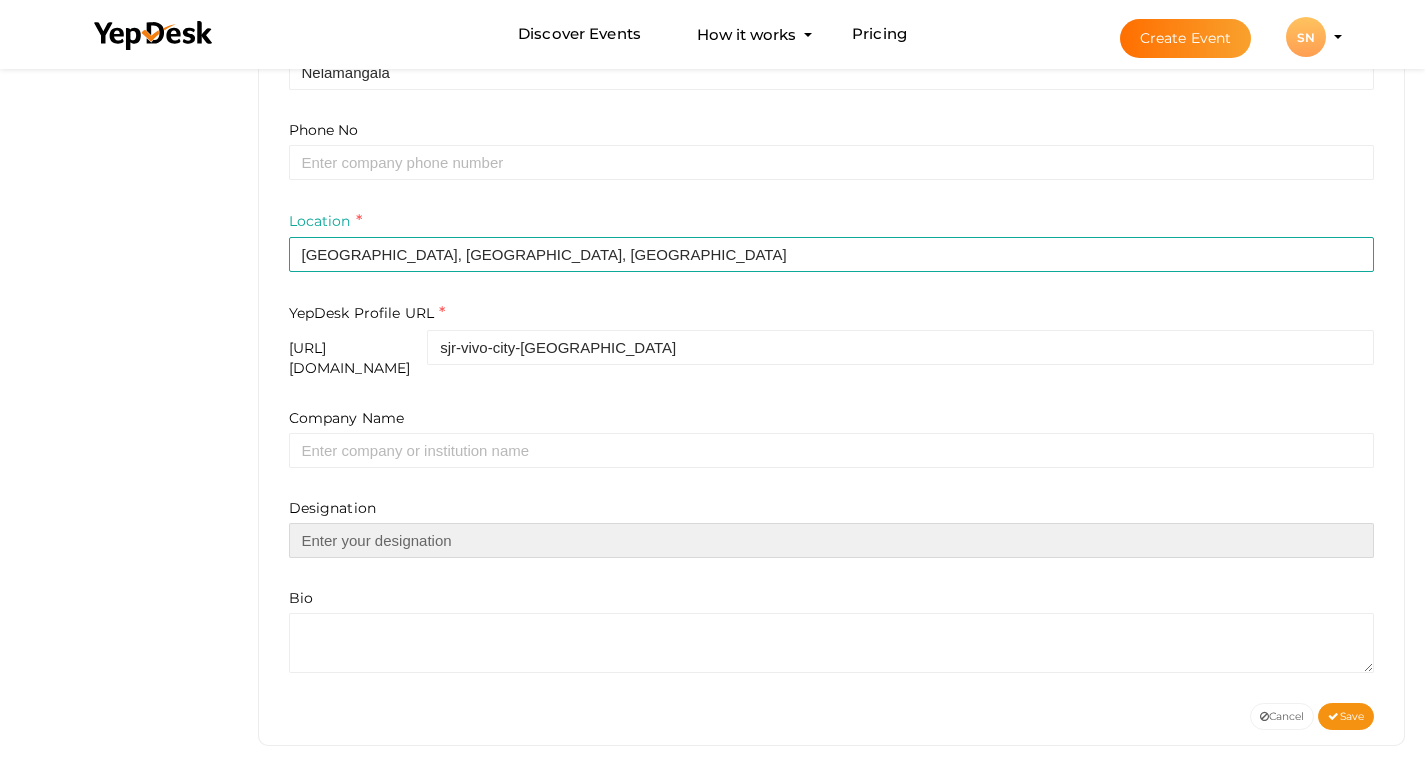 click at bounding box center [832, 540] 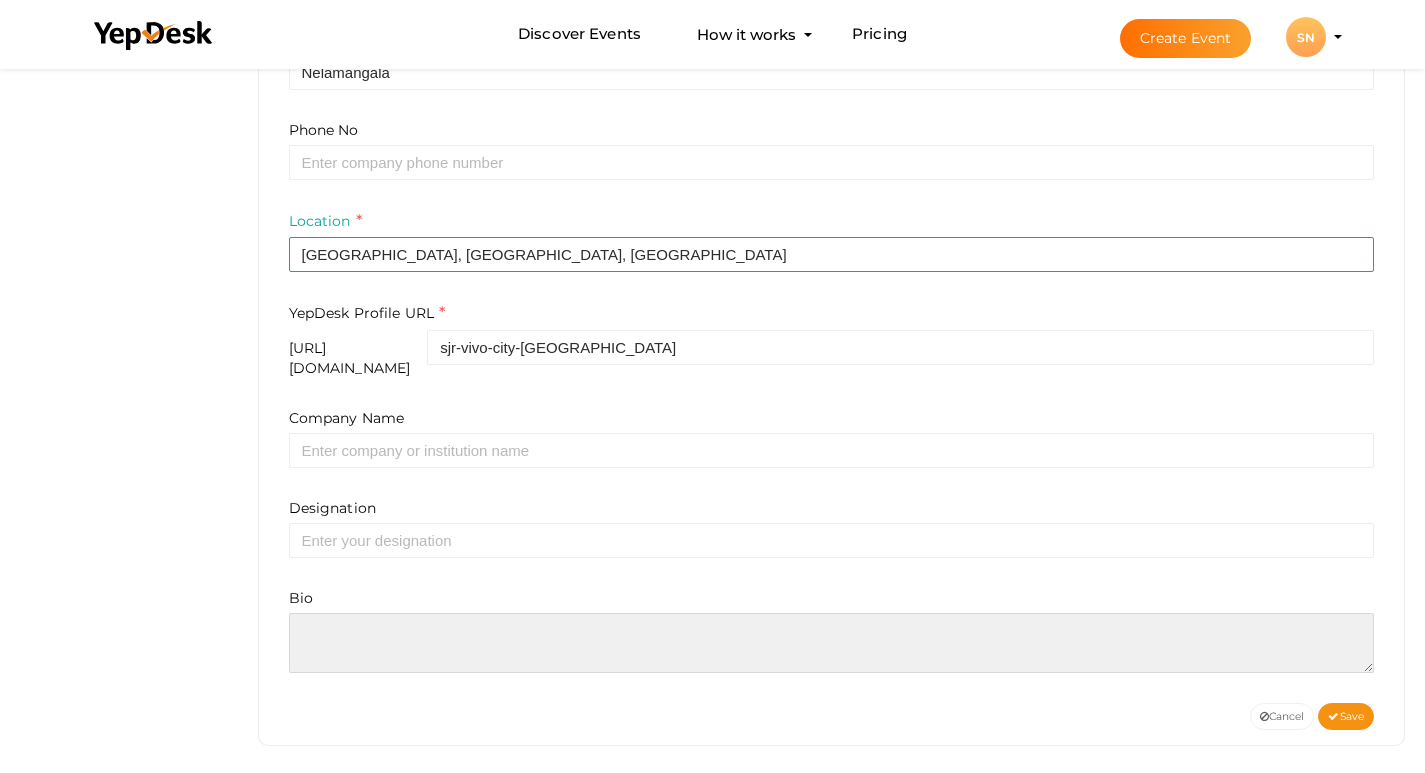 click at bounding box center (832, 643) 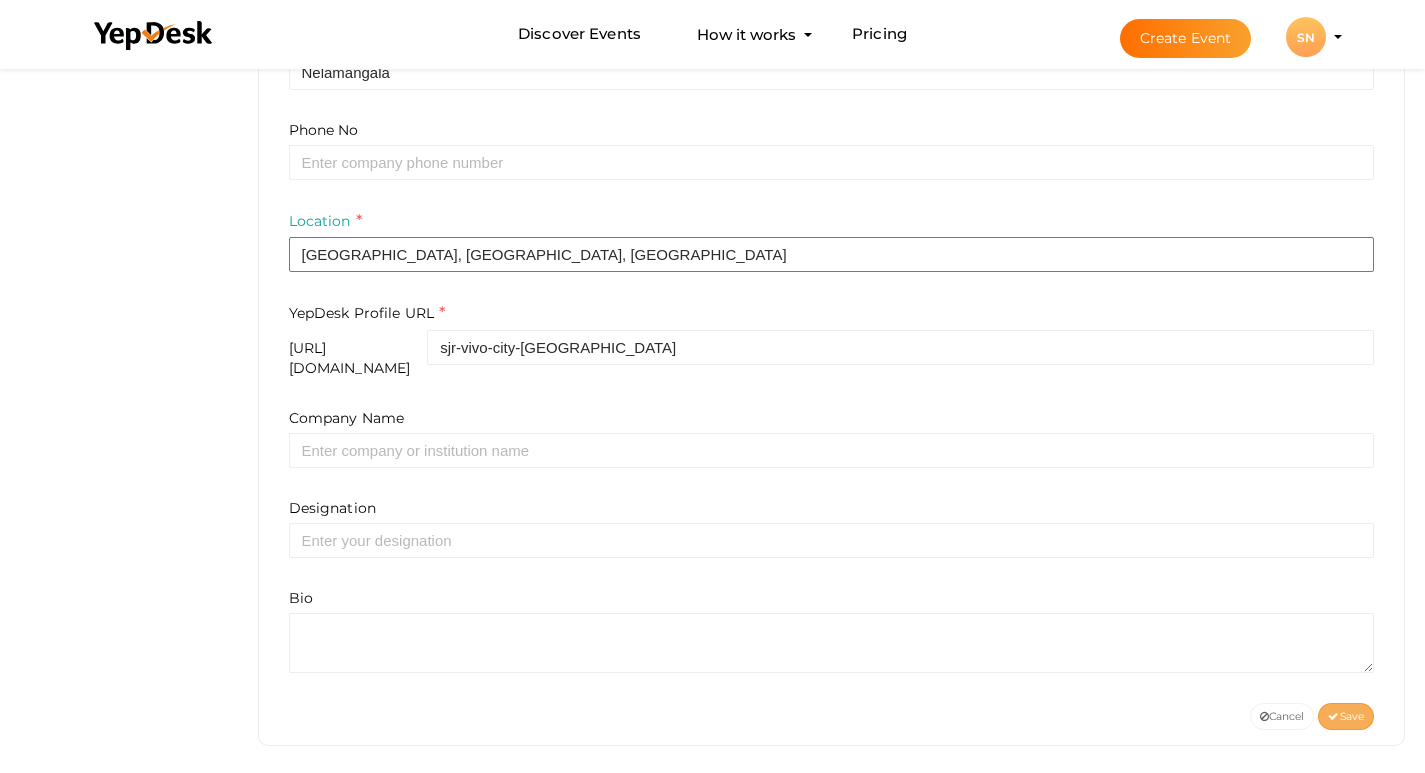 click on "Save" at bounding box center (1346, 716) 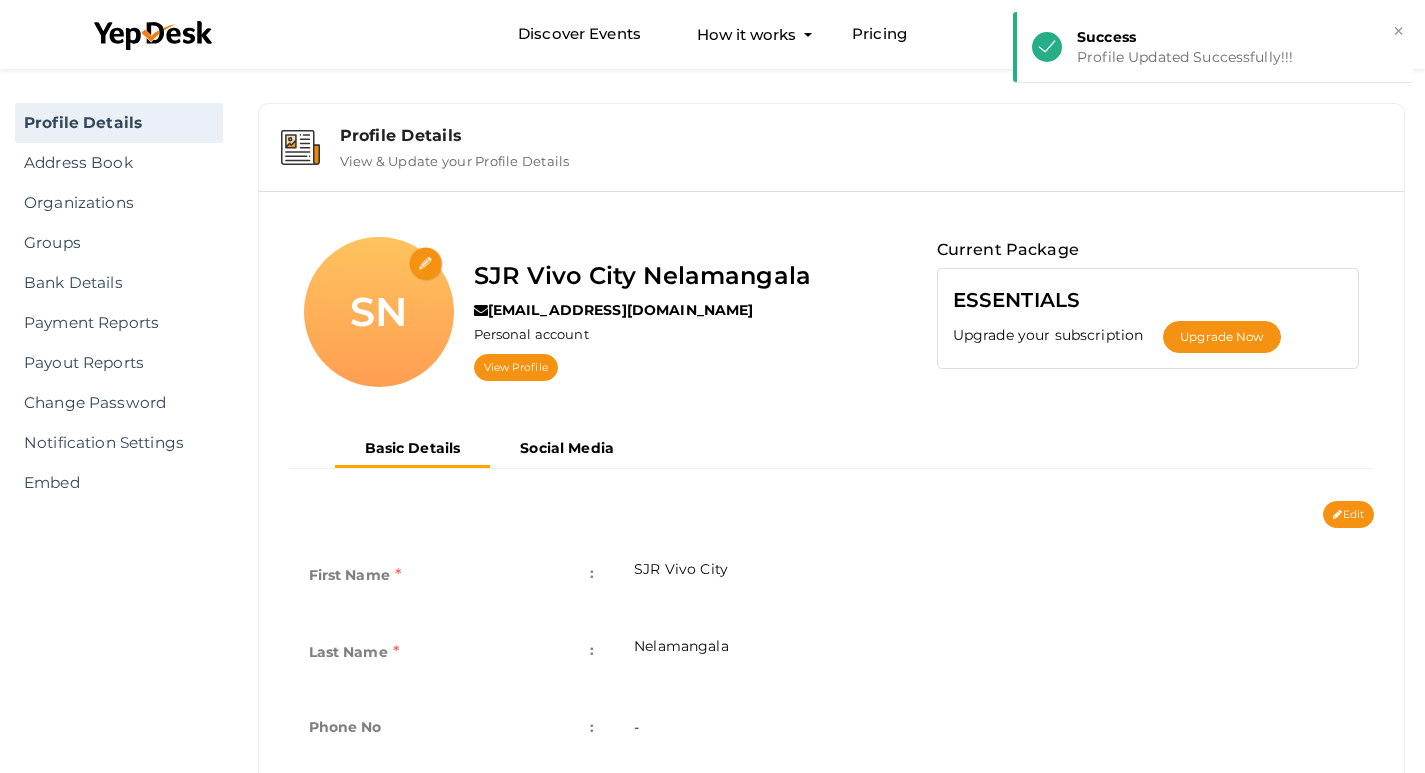 scroll, scrollTop: 0, scrollLeft: 0, axis: both 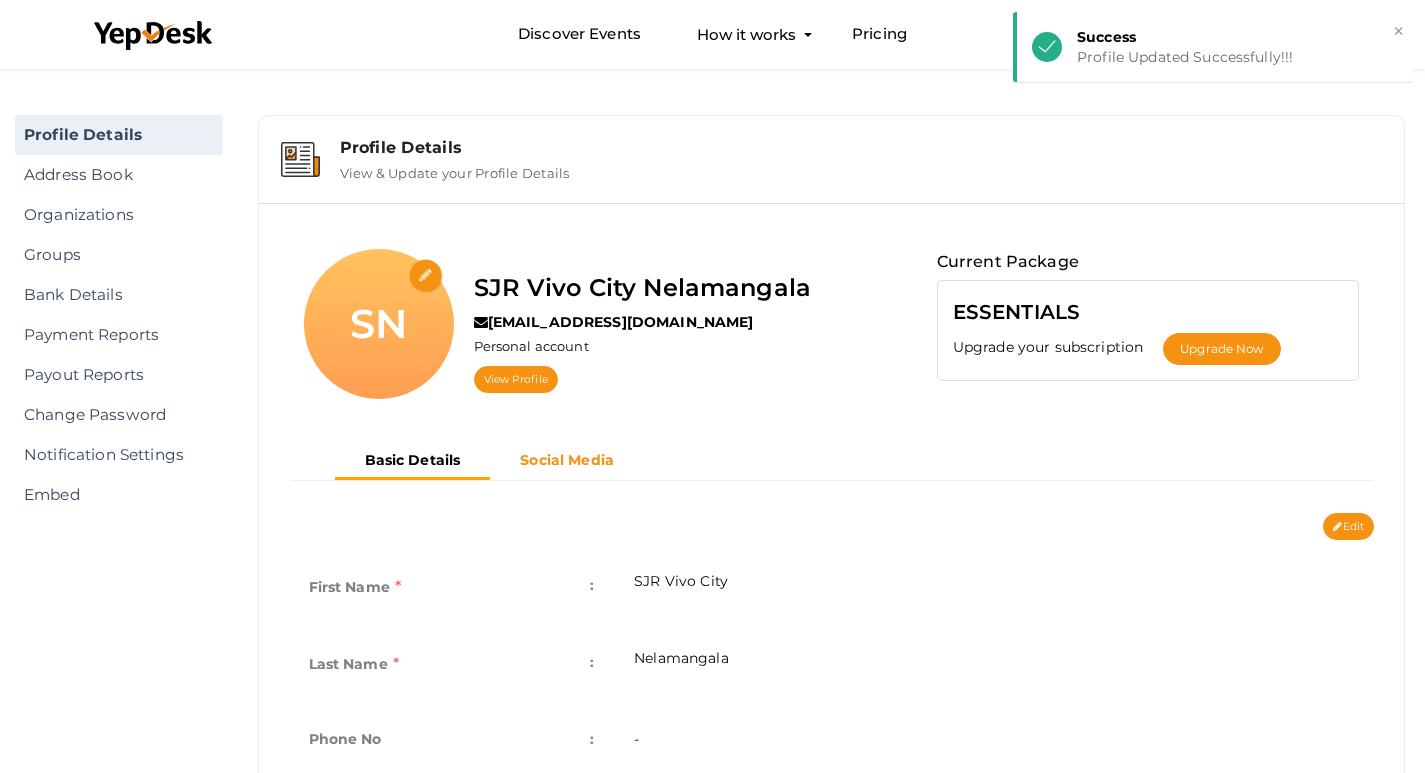 click on "Social Media" at bounding box center [567, 460] 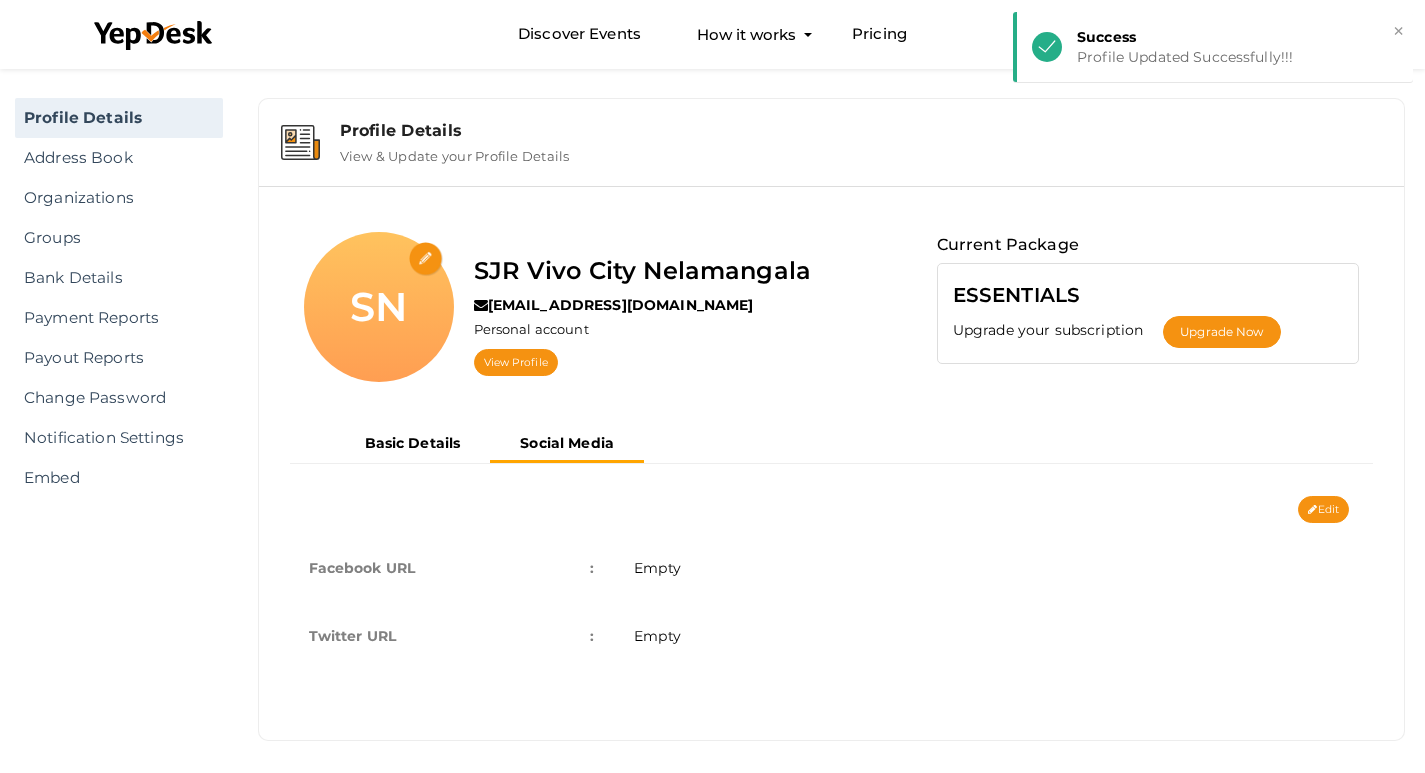 scroll, scrollTop: 25, scrollLeft: 0, axis: vertical 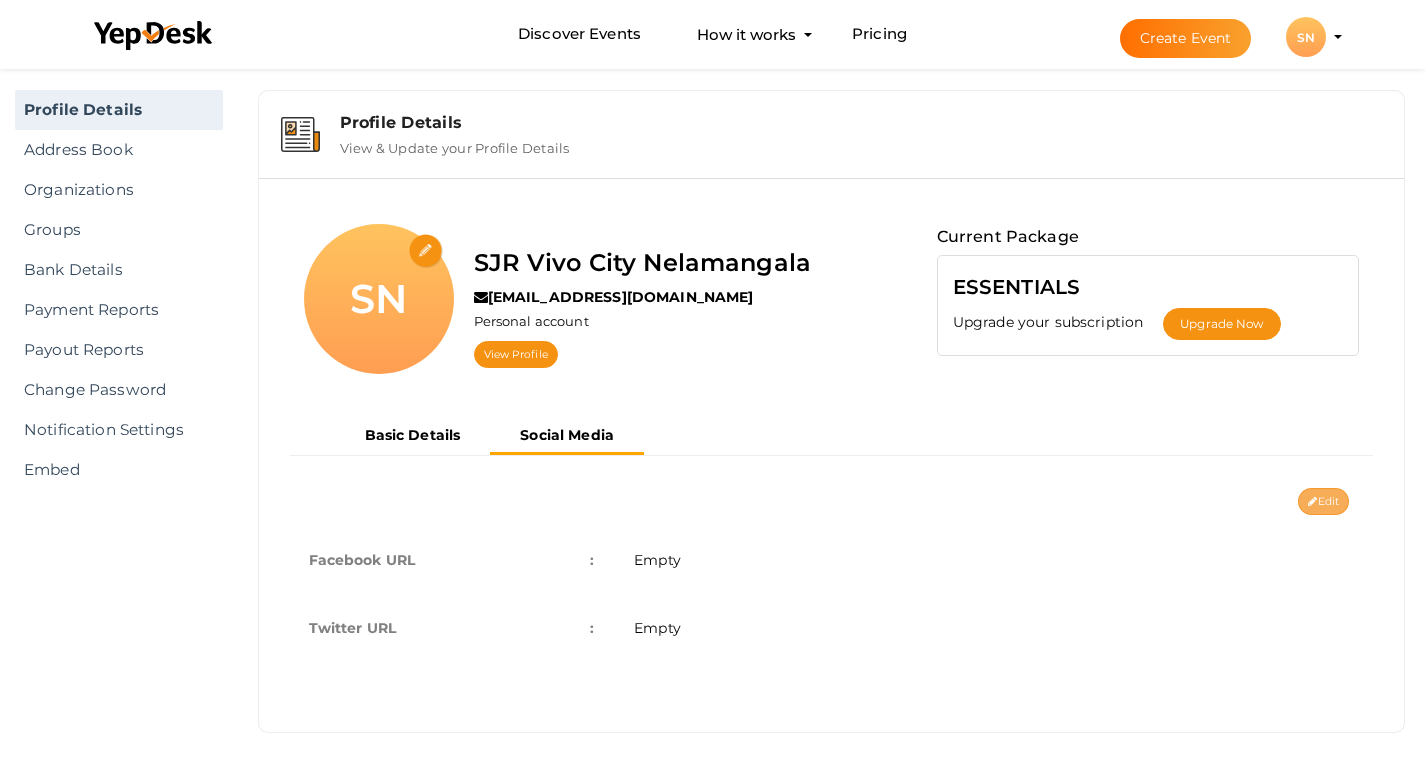click on "Edit" at bounding box center [1323, 501] 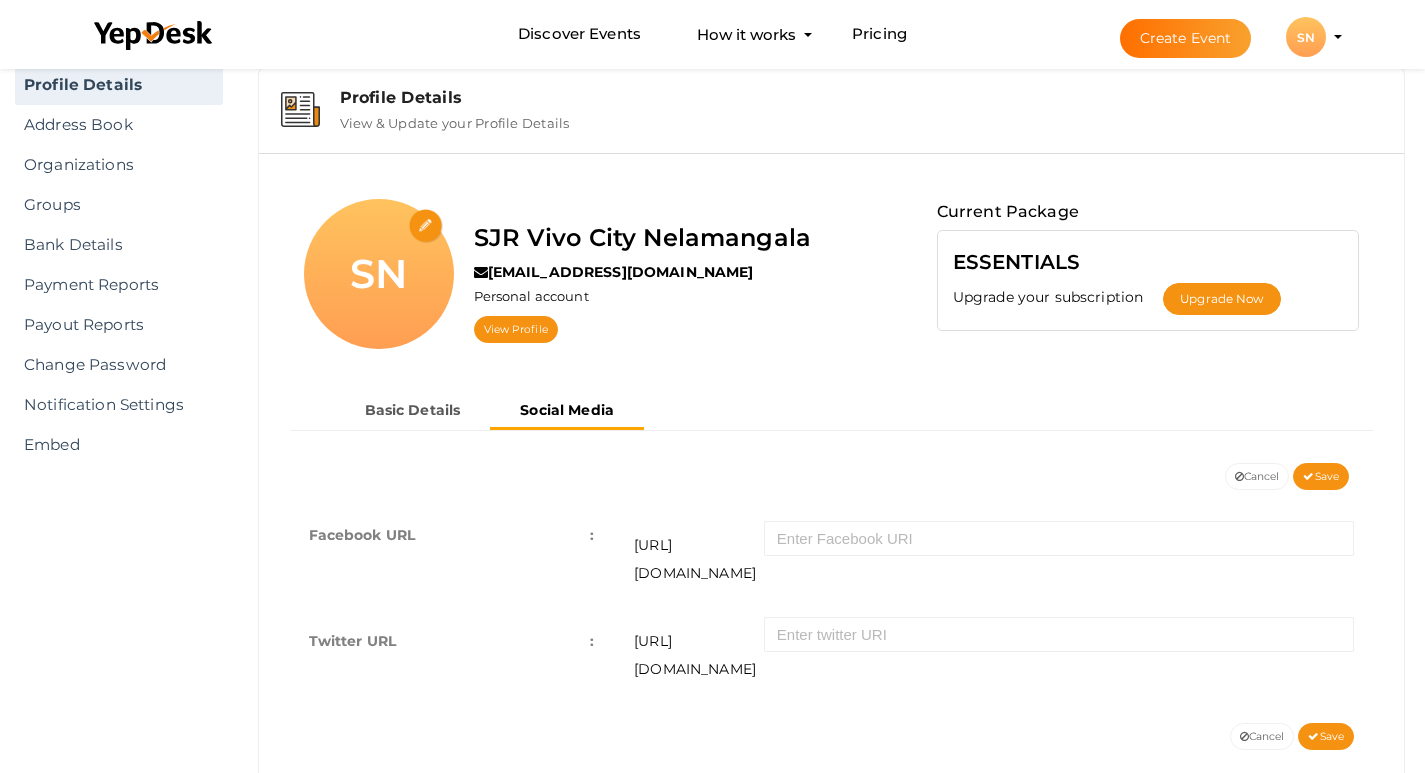 scroll, scrollTop: 62, scrollLeft: 0, axis: vertical 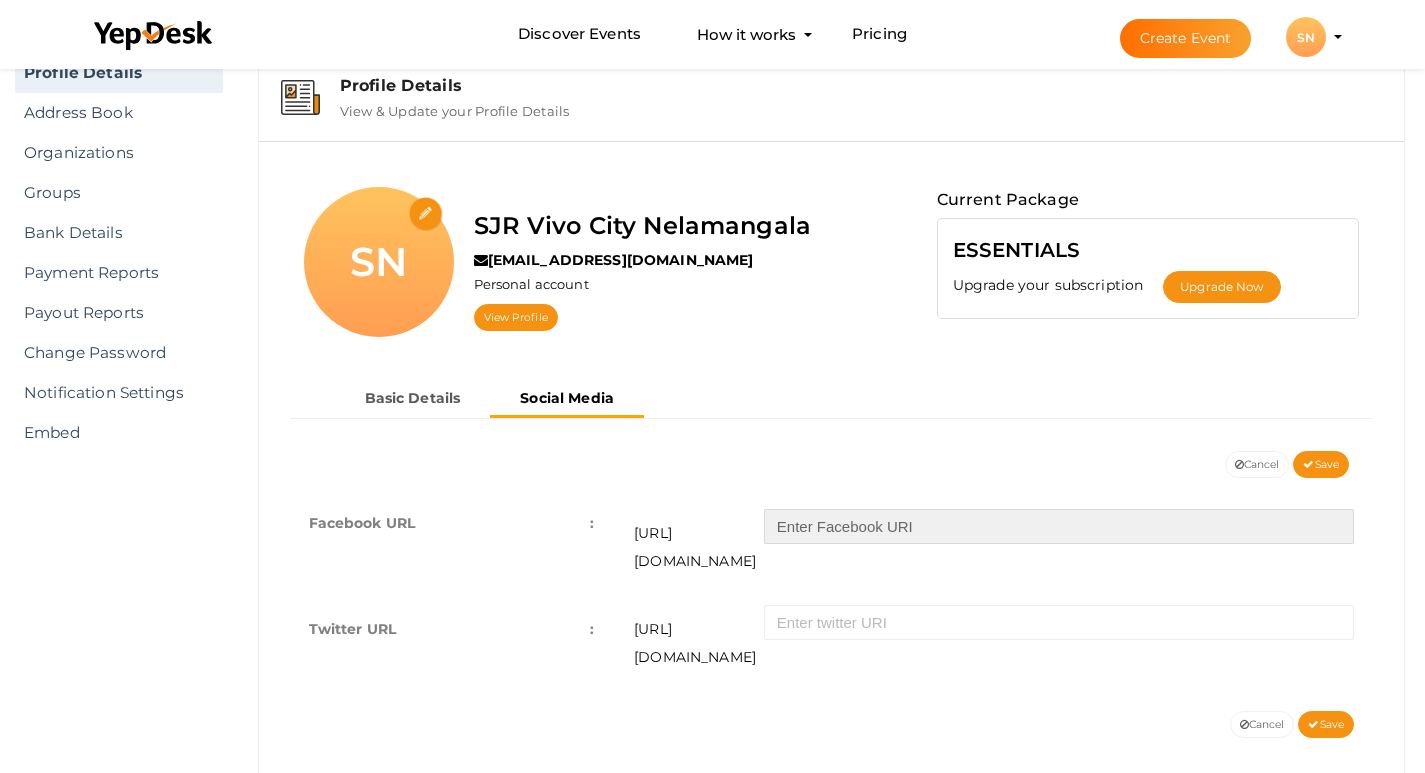 click at bounding box center [1059, 526] 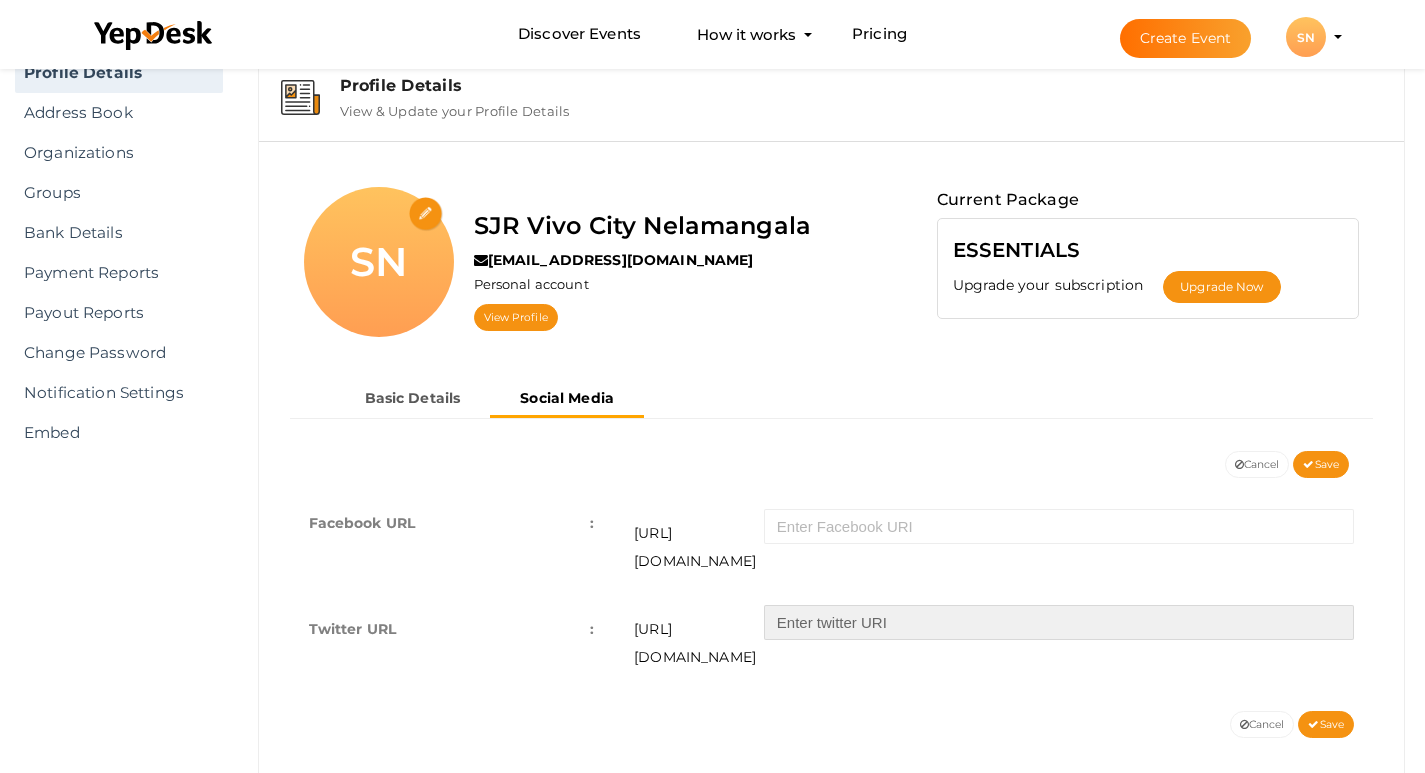 click at bounding box center (1059, 622) 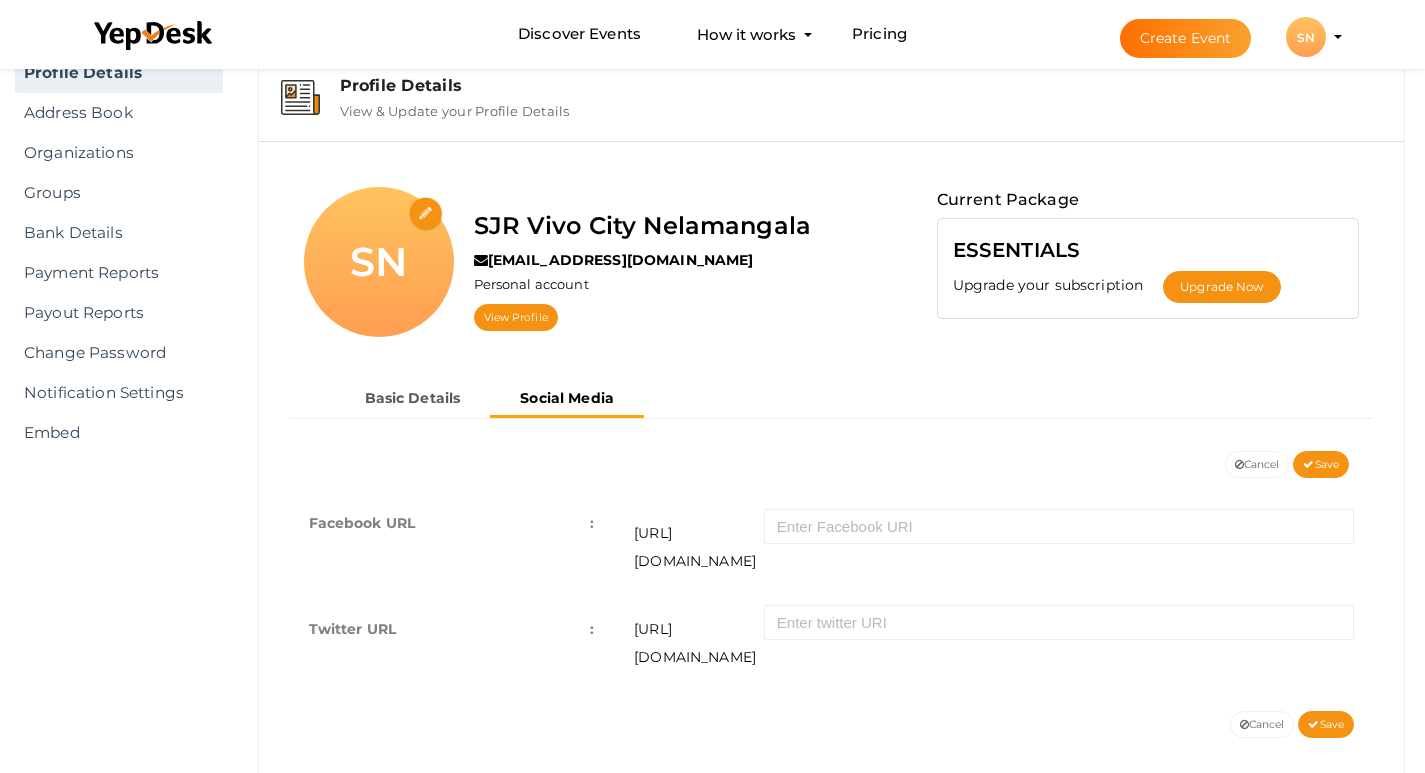 click on "[URL][DOMAIN_NAME]" at bounding box center [994, 537] 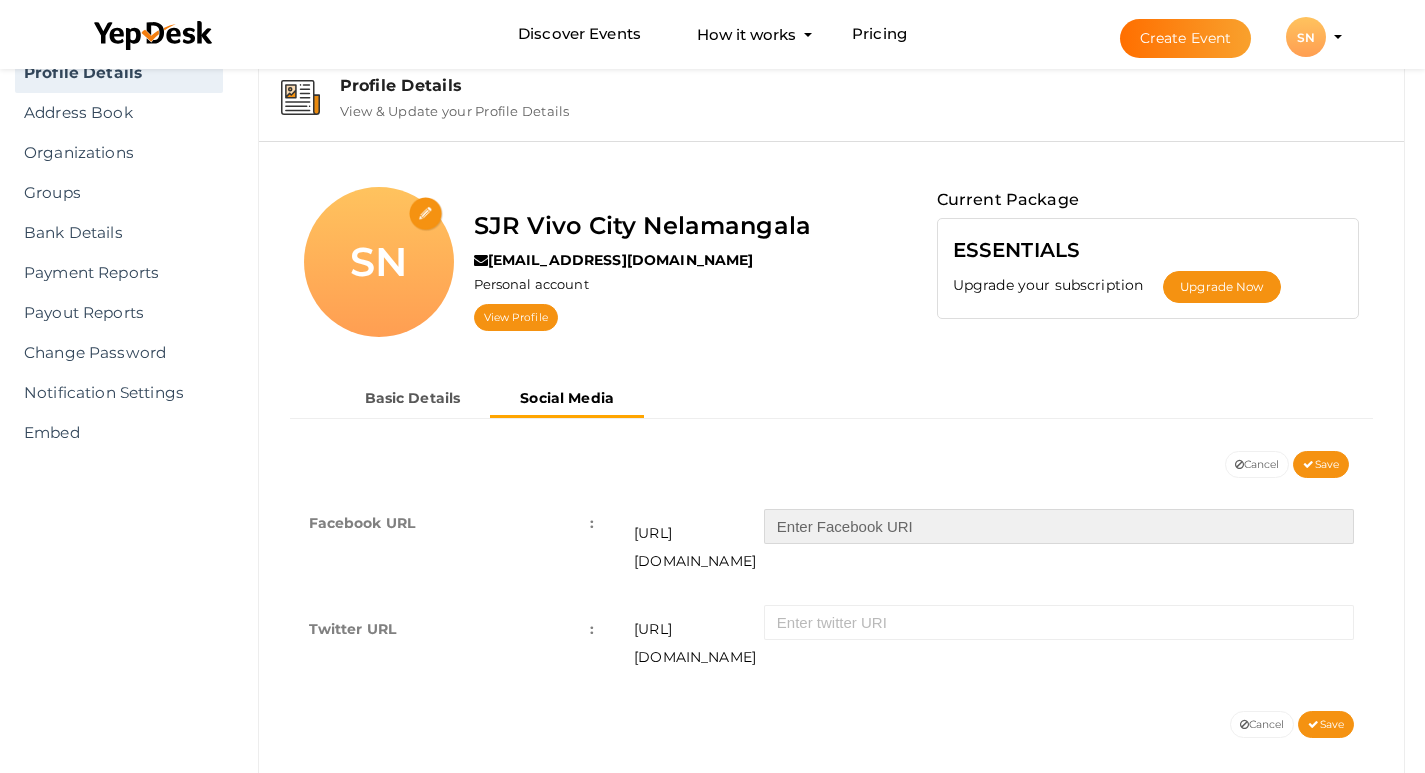click at bounding box center [1059, 526] 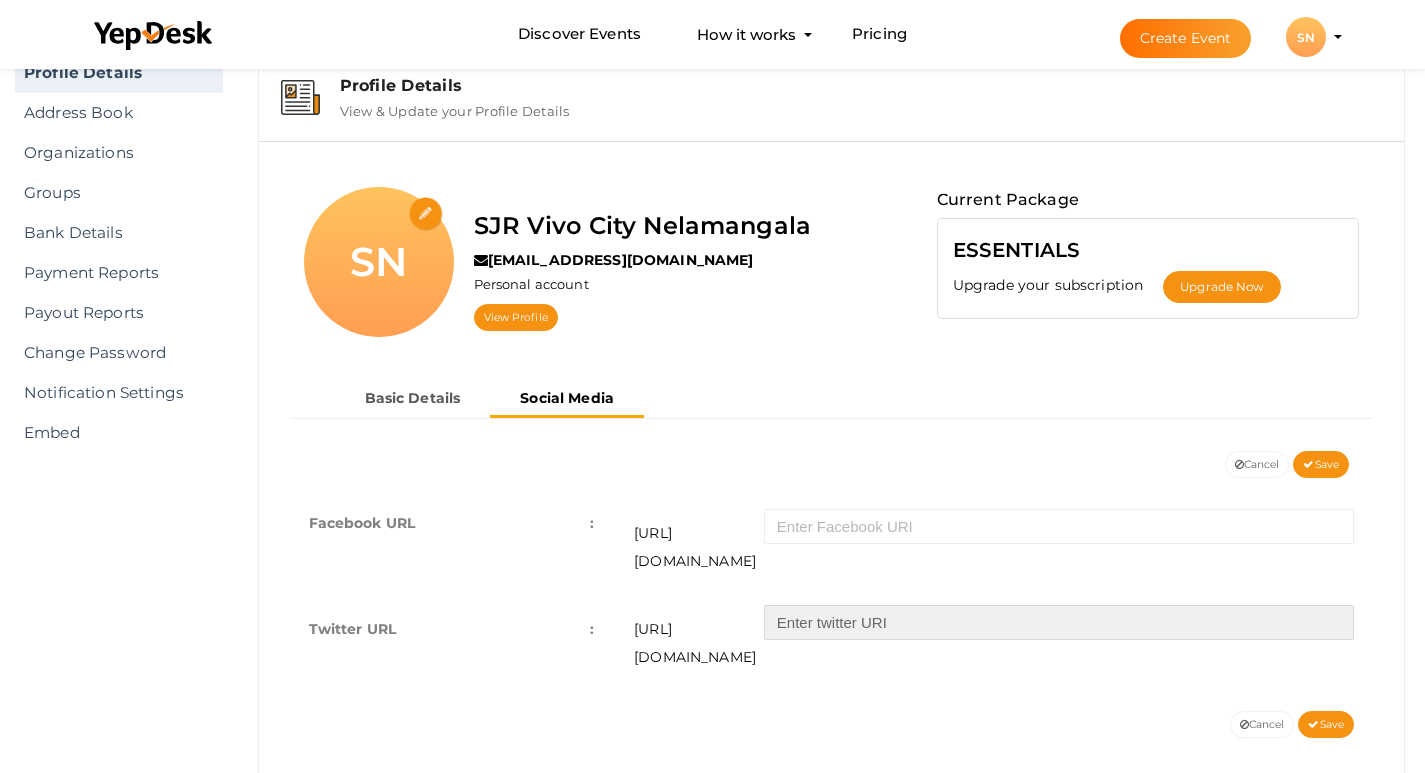 click at bounding box center [1059, 622] 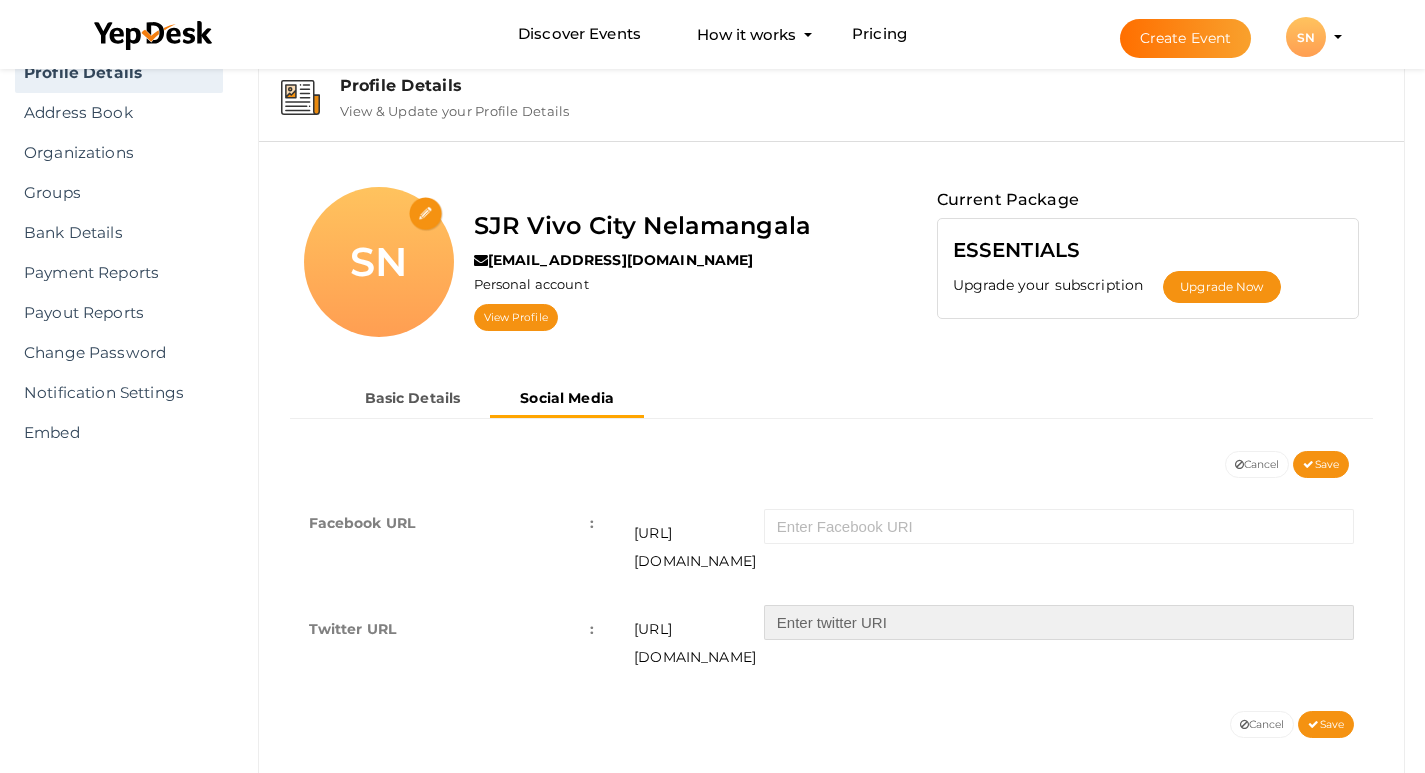 paste on "[URL][DOMAIN_NAME]" 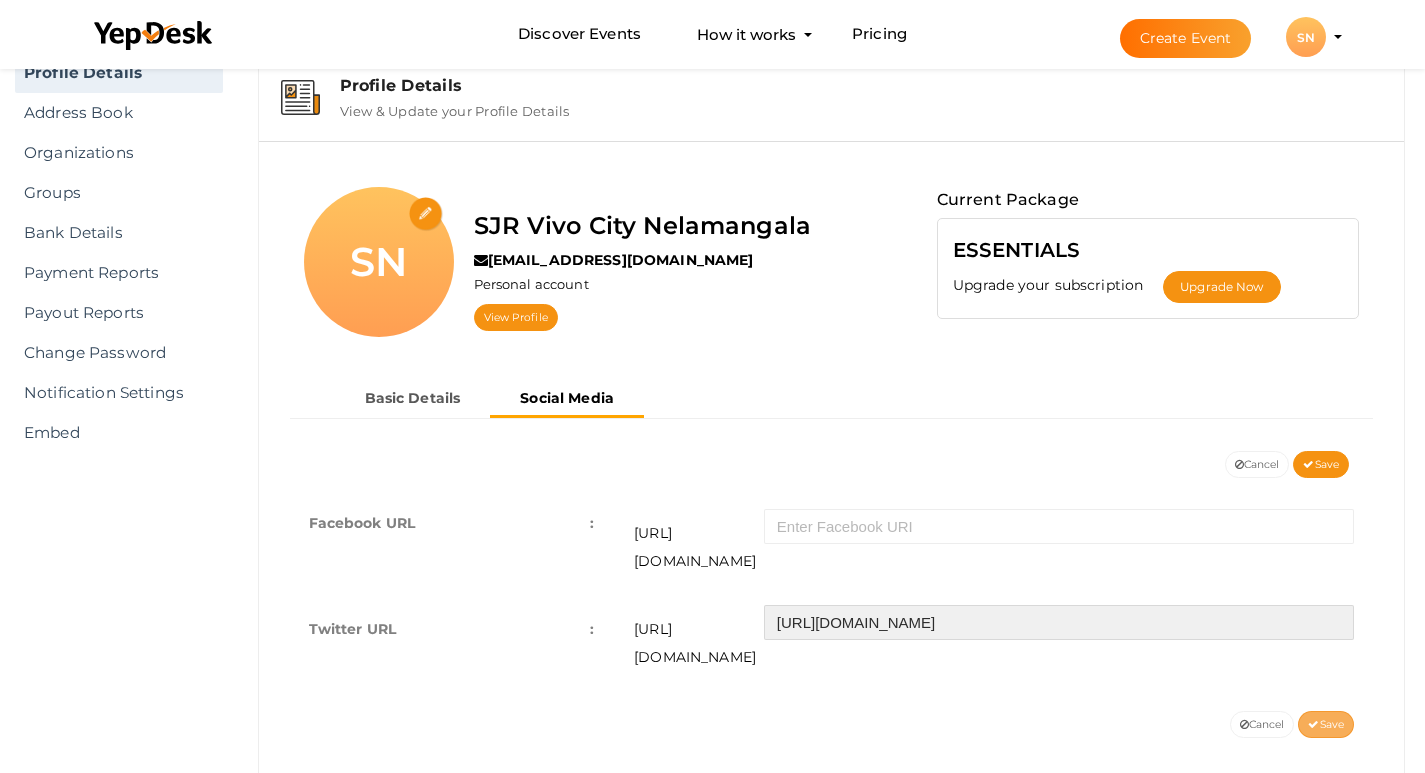 type on "[URL][DOMAIN_NAME]" 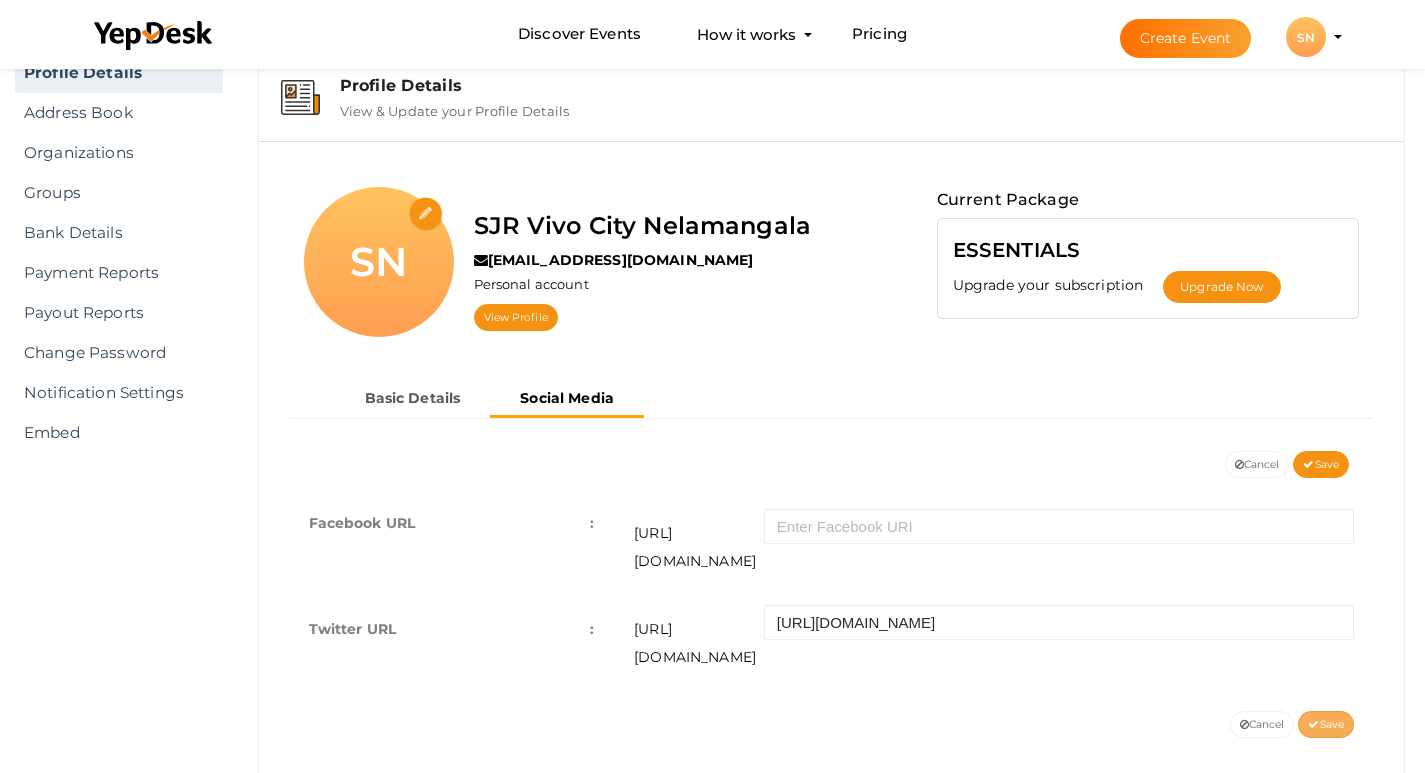 click on "Save" at bounding box center [1326, 724] 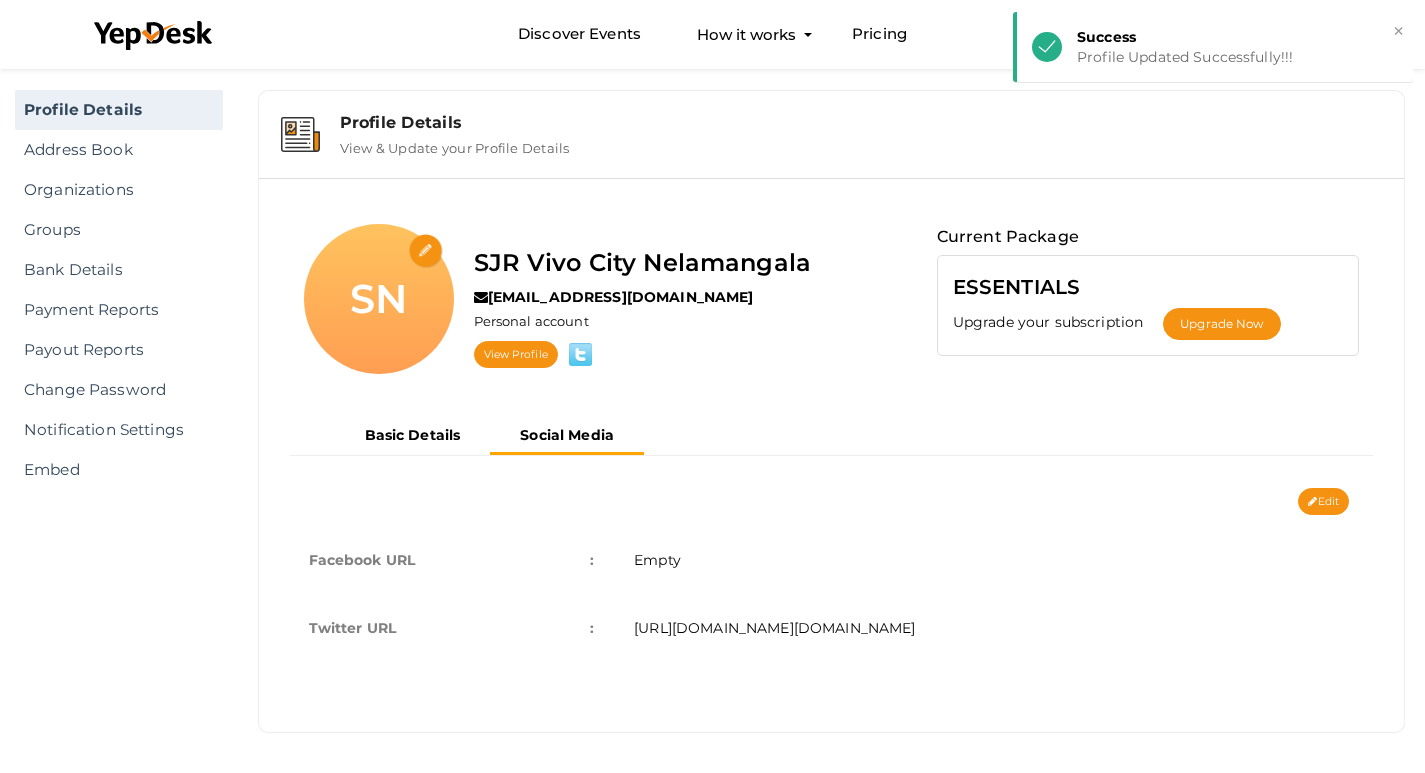 scroll, scrollTop: 0, scrollLeft: 0, axis: both 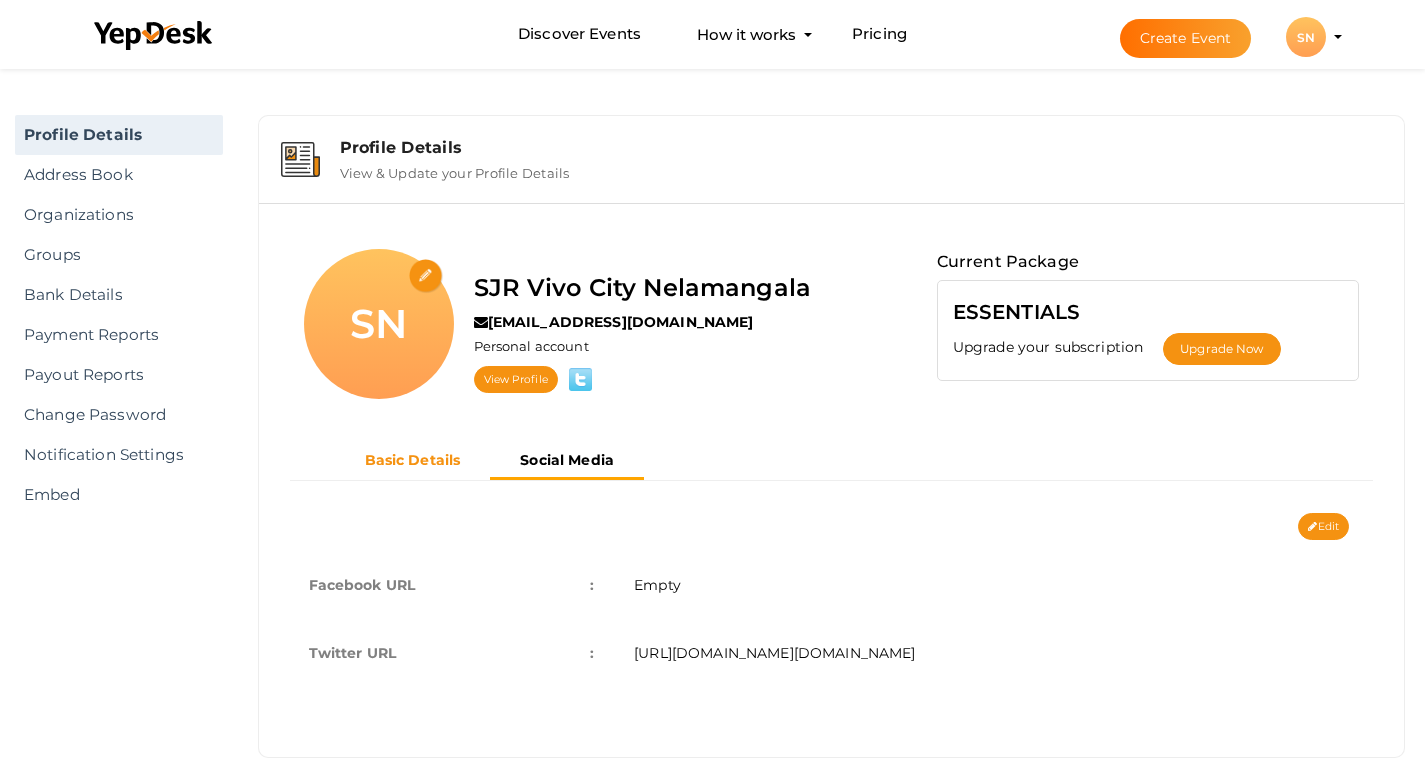 click on "Basic Details" at bounding box center (413, 460) 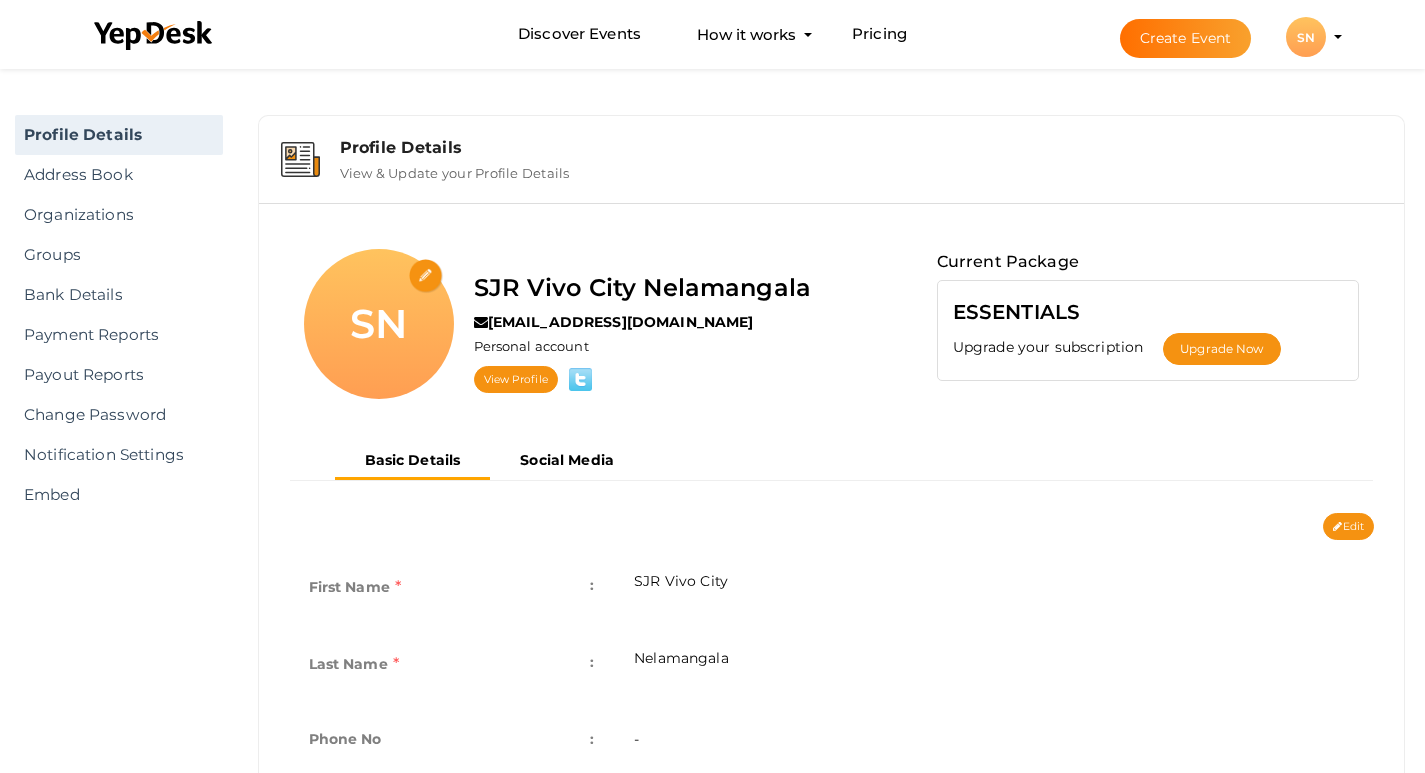 click at bounding box center [426, 276] 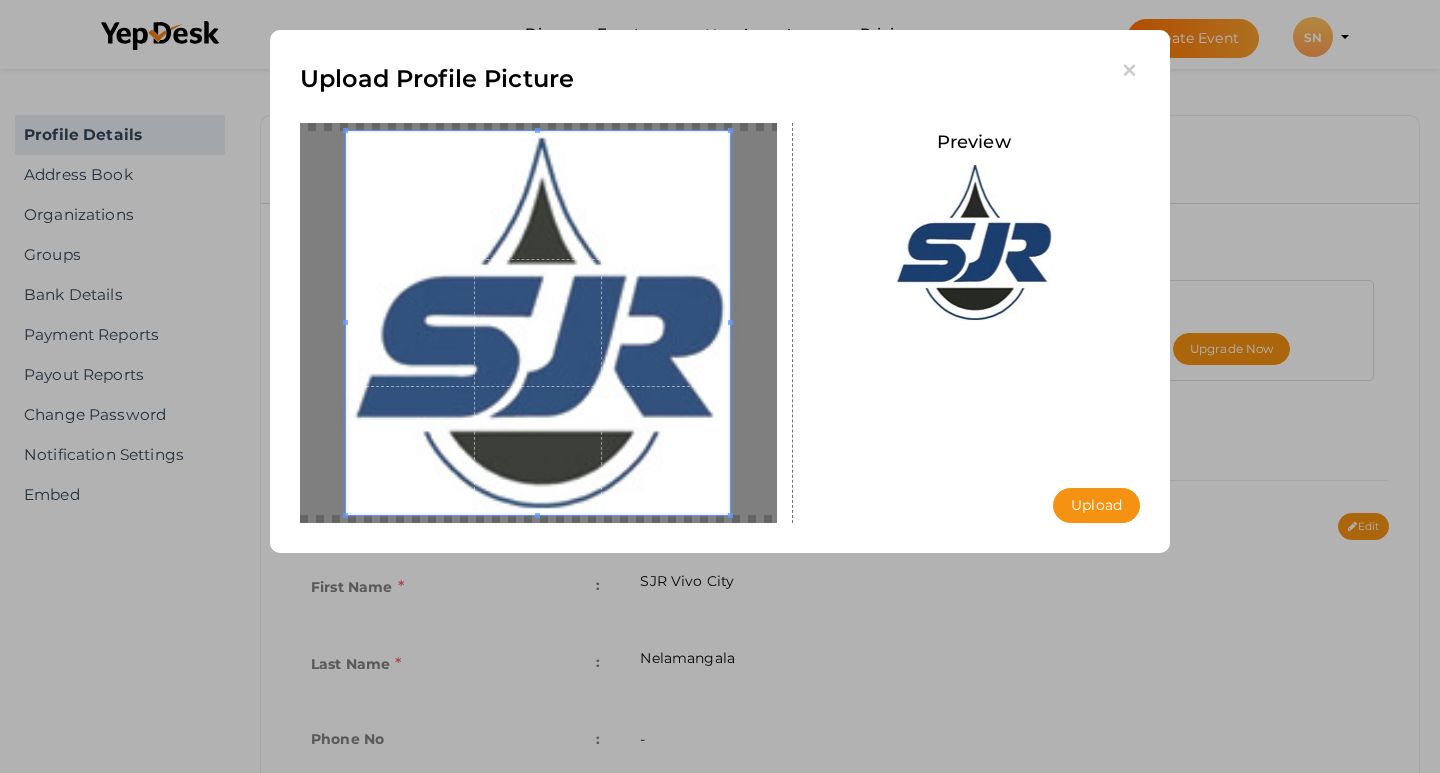 drag, startPoint x: 507, startPoint y: 373, endPoint x: 492, endPoint y: 365, distance: 17 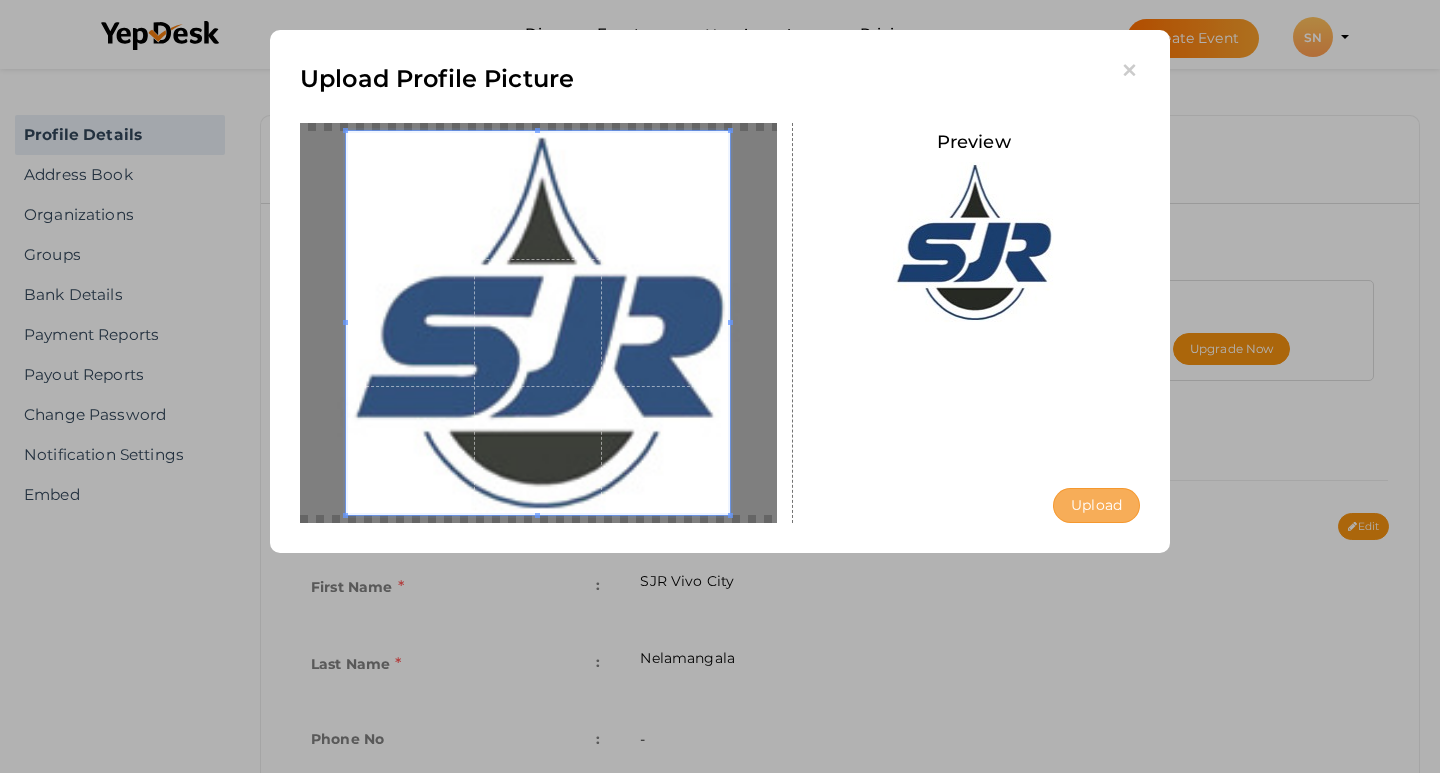 click on "Upload" at bounding box center (1096, 505) 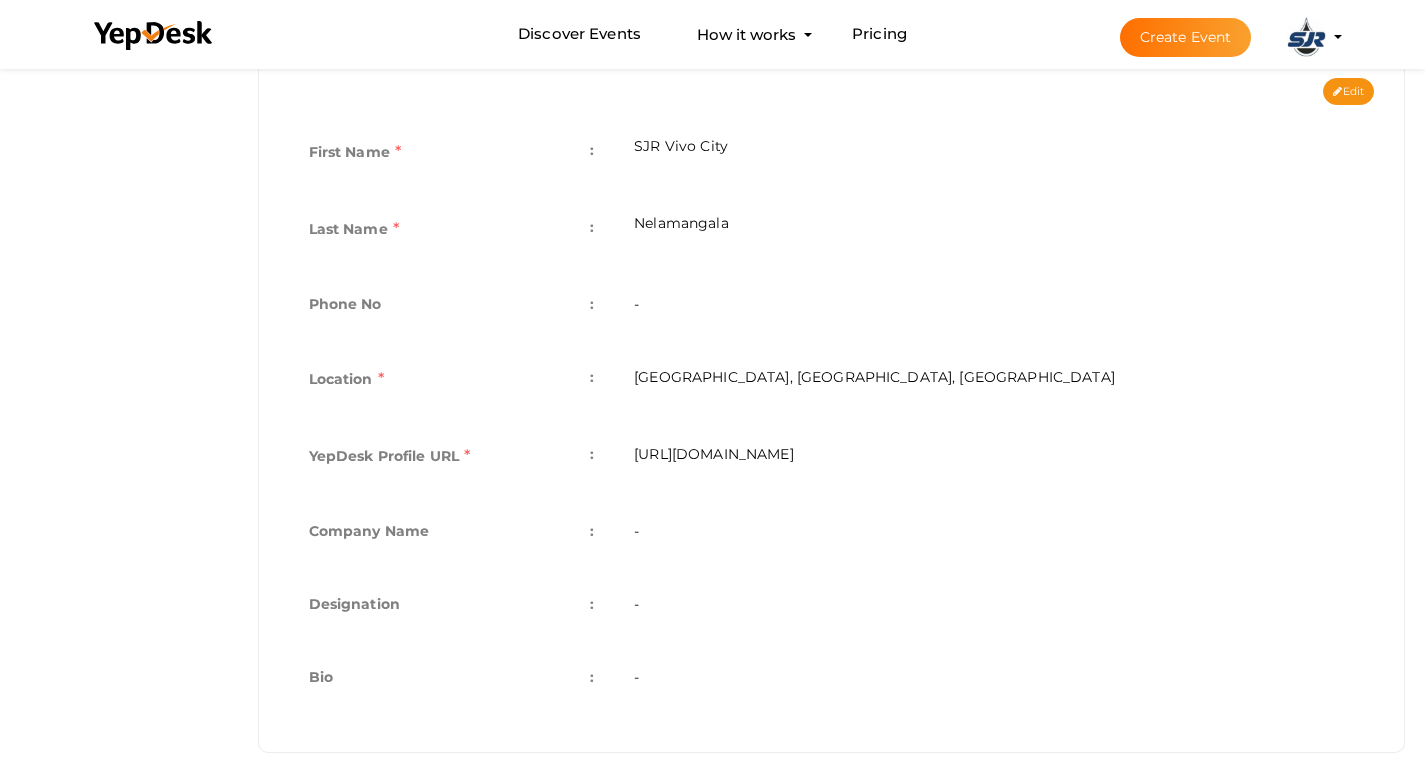 scroll, scrollTop: 455, scrollLeft: 0, axis: vertical 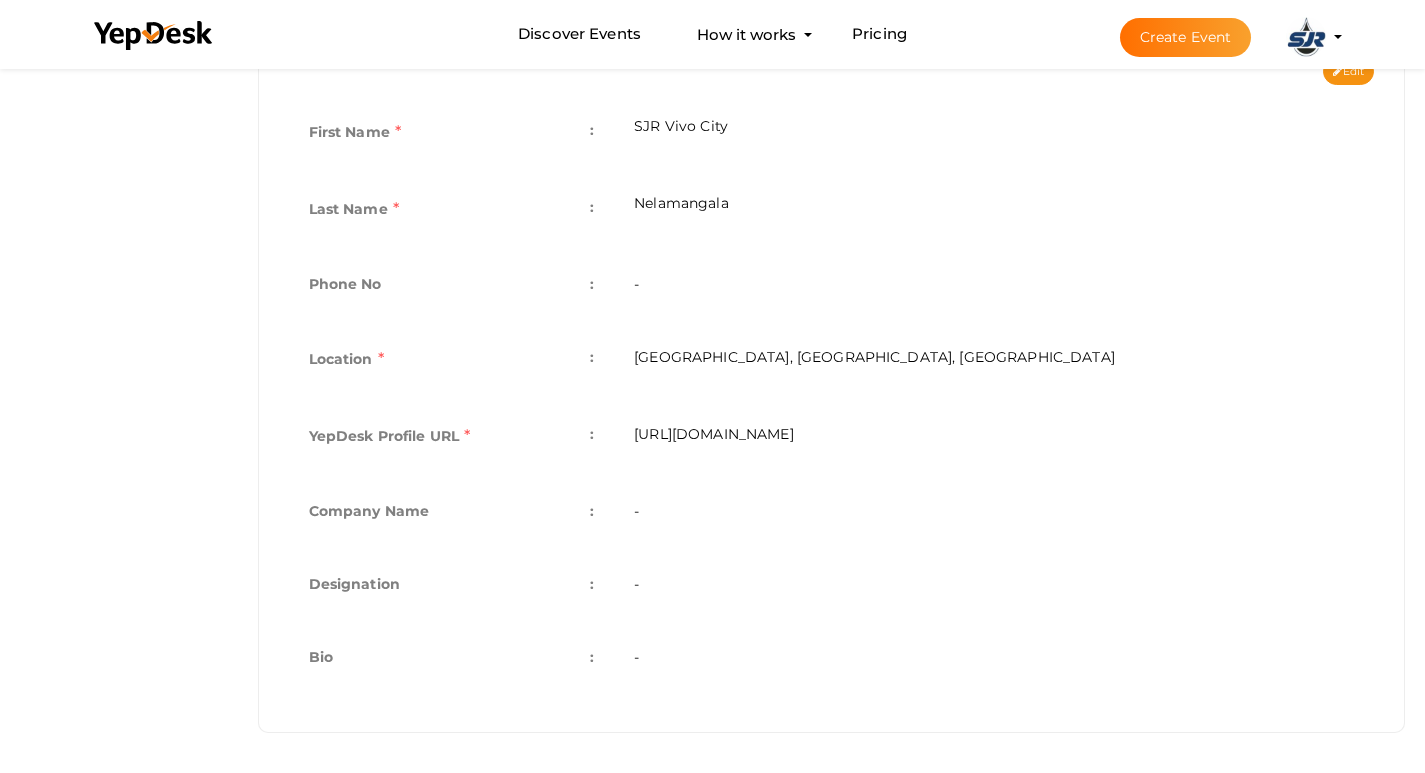 click on "-" at bounding box center [994, 659] 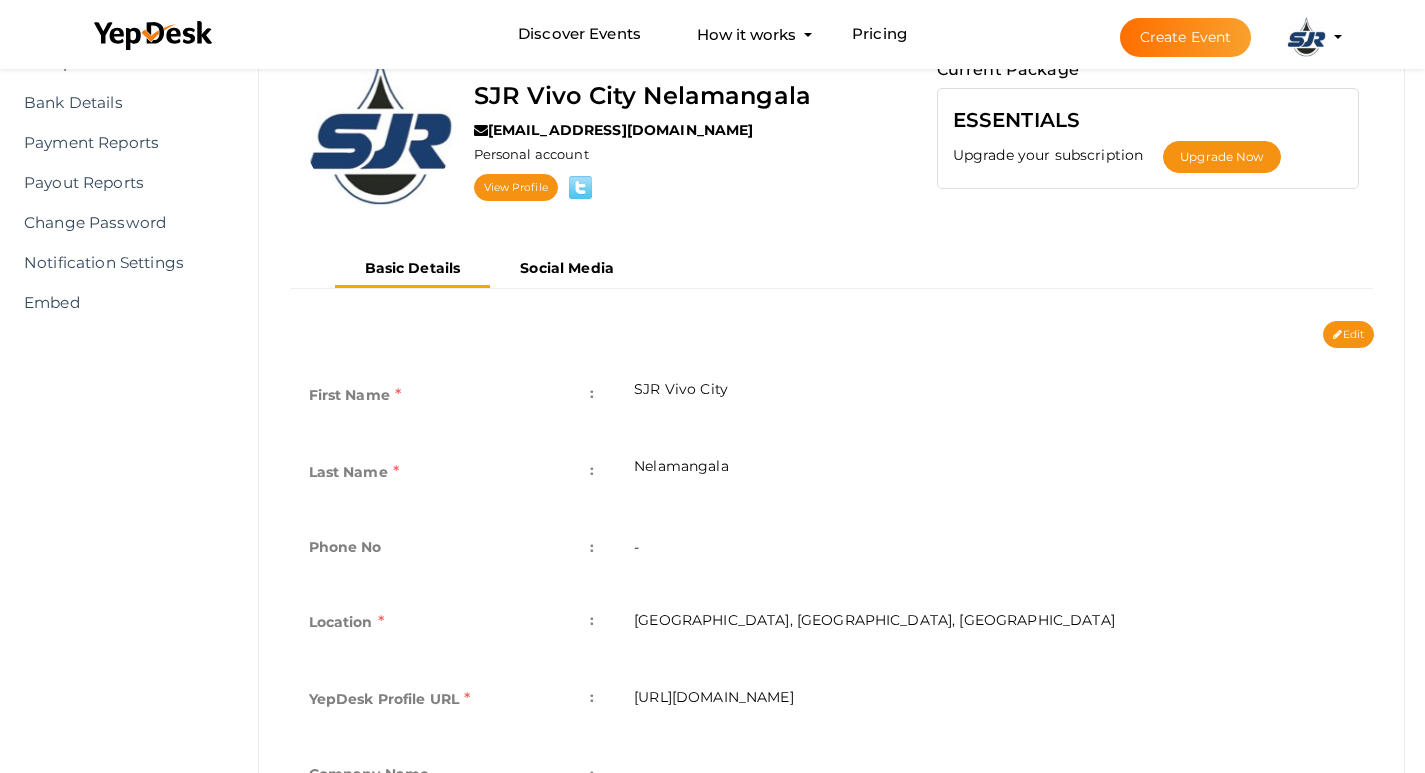 scroll, scrollTop: 0, scrollLeft: 0, axis: both 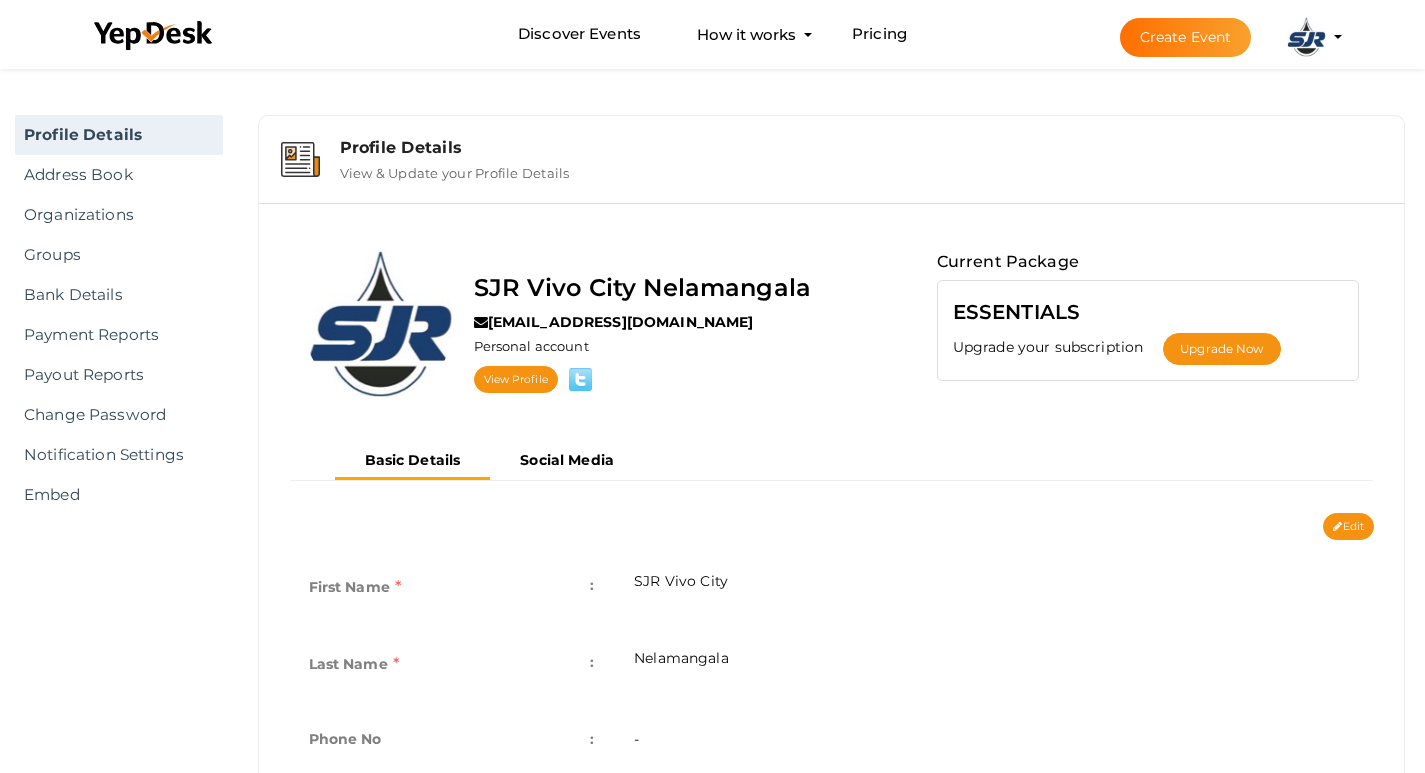 click on "Edit" at bounding box center (1348, 526) 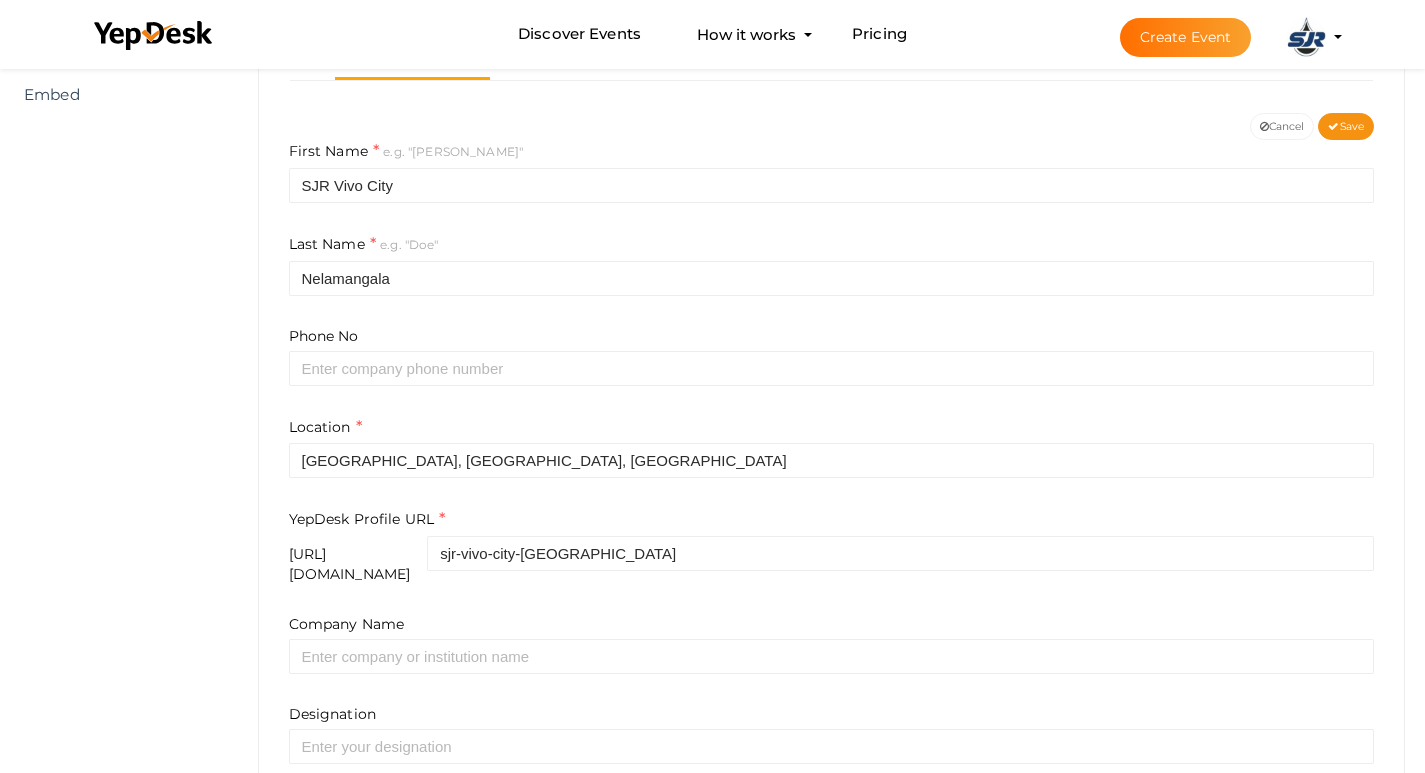 scroll, scrollTop: 606, scrollLeft: 0, axis: vertical 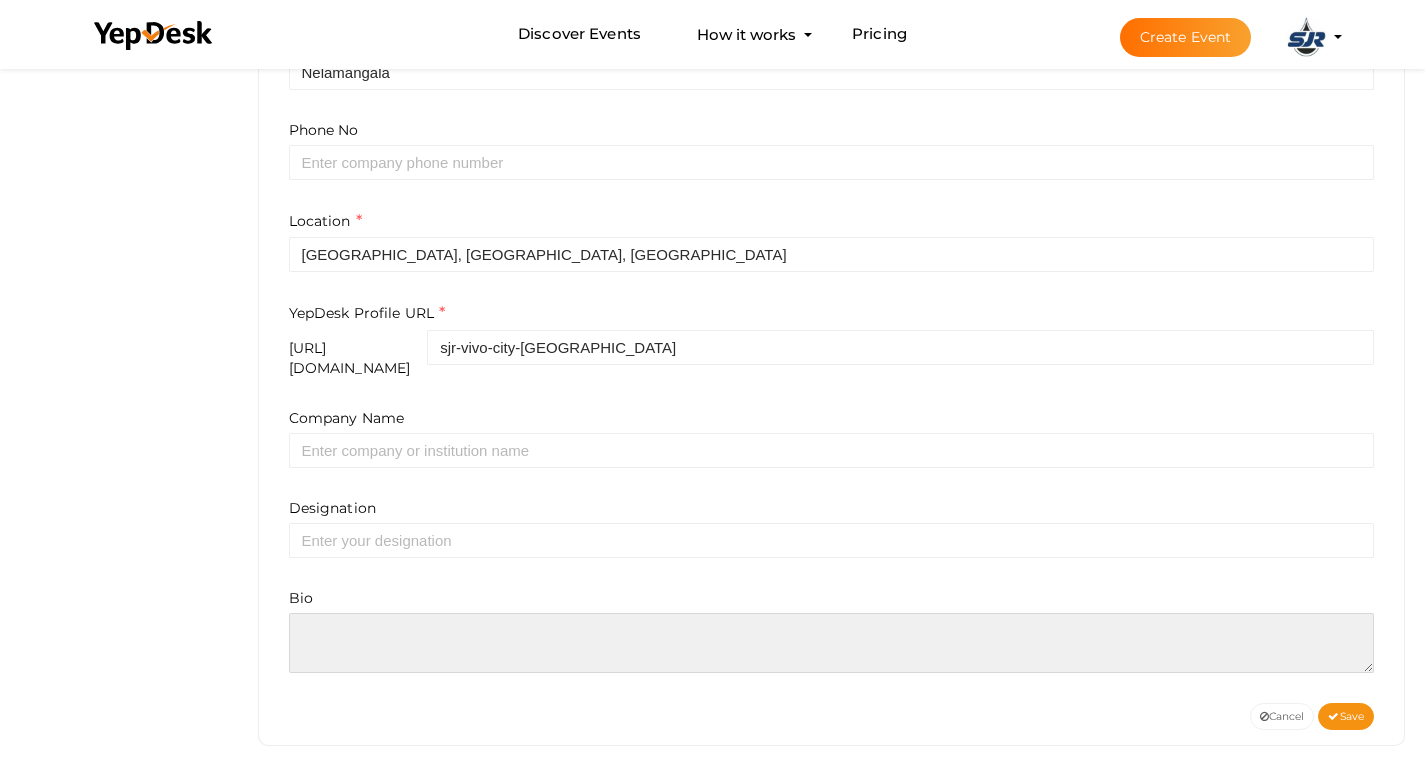 click at bounding box center [832, 643] 